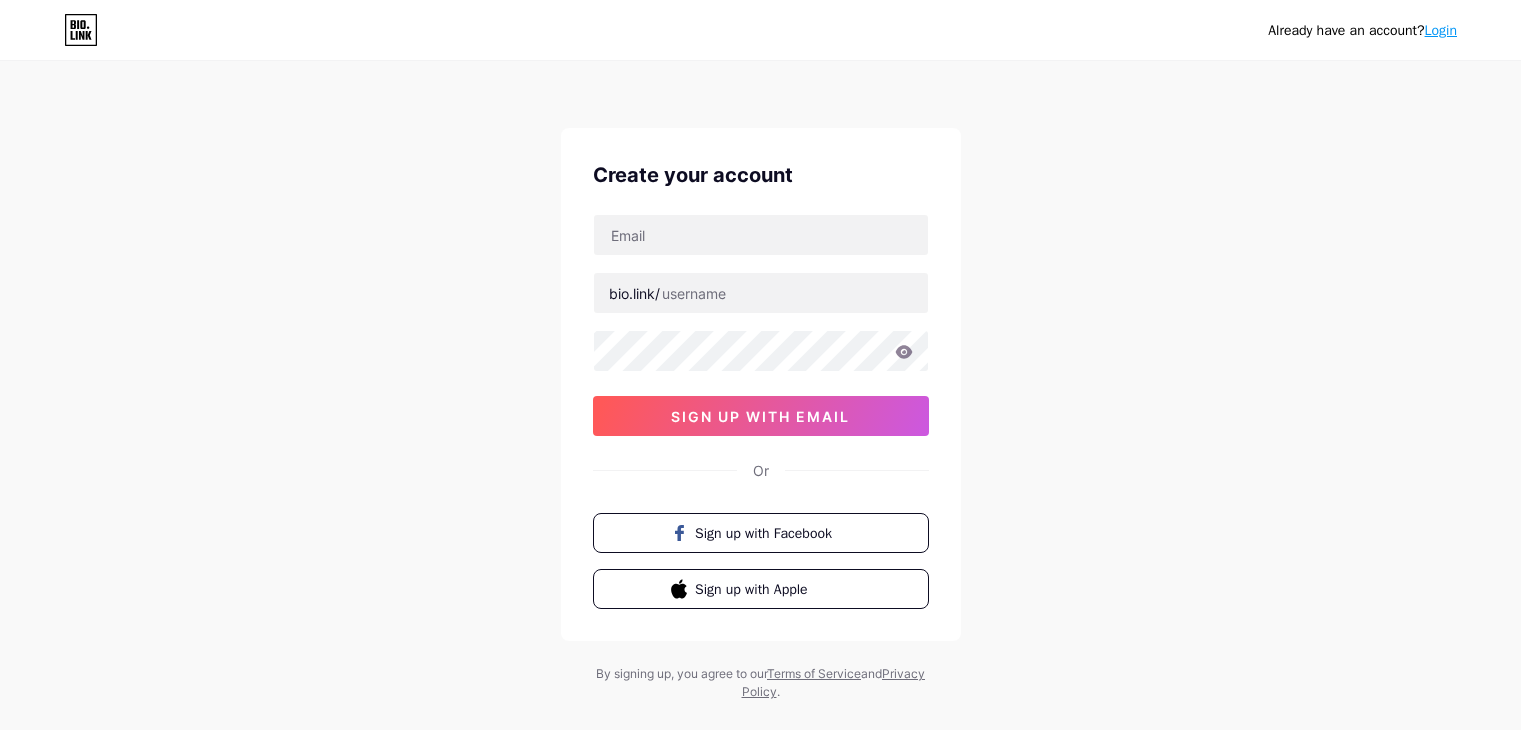 scroll, scrollTop: 0, scrollLeft: 0, axis: both 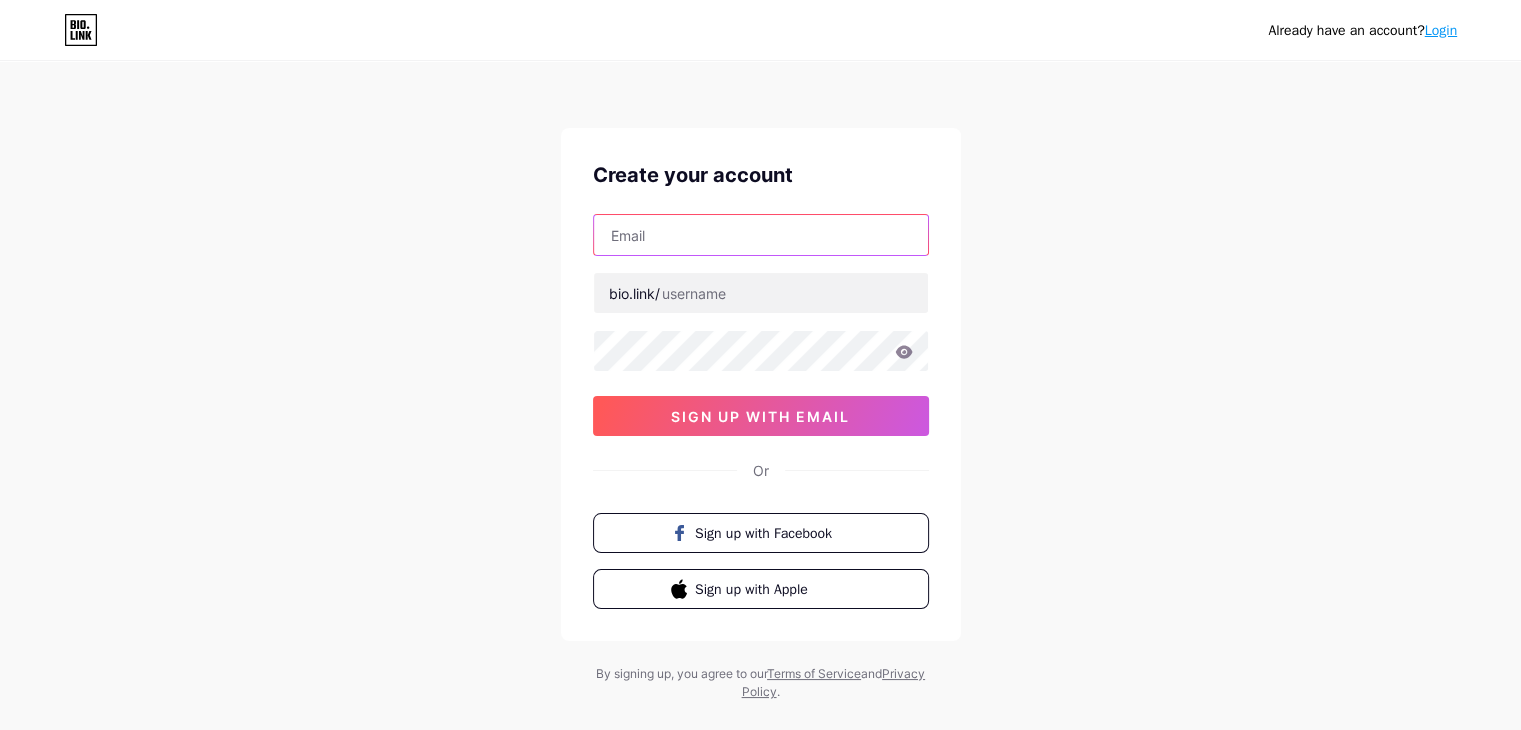 click at bounding box center (761, 235) 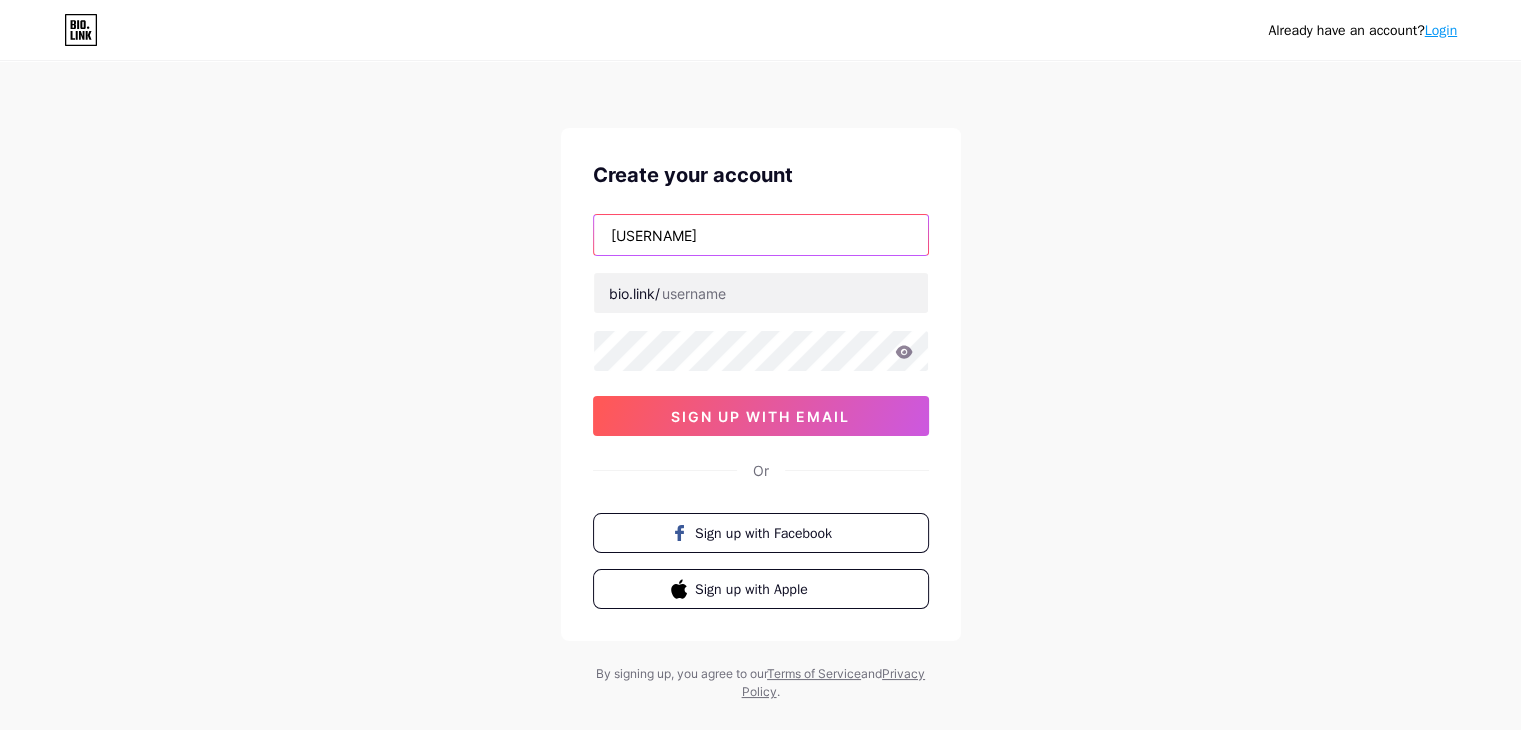 type on "[EMAIL]" 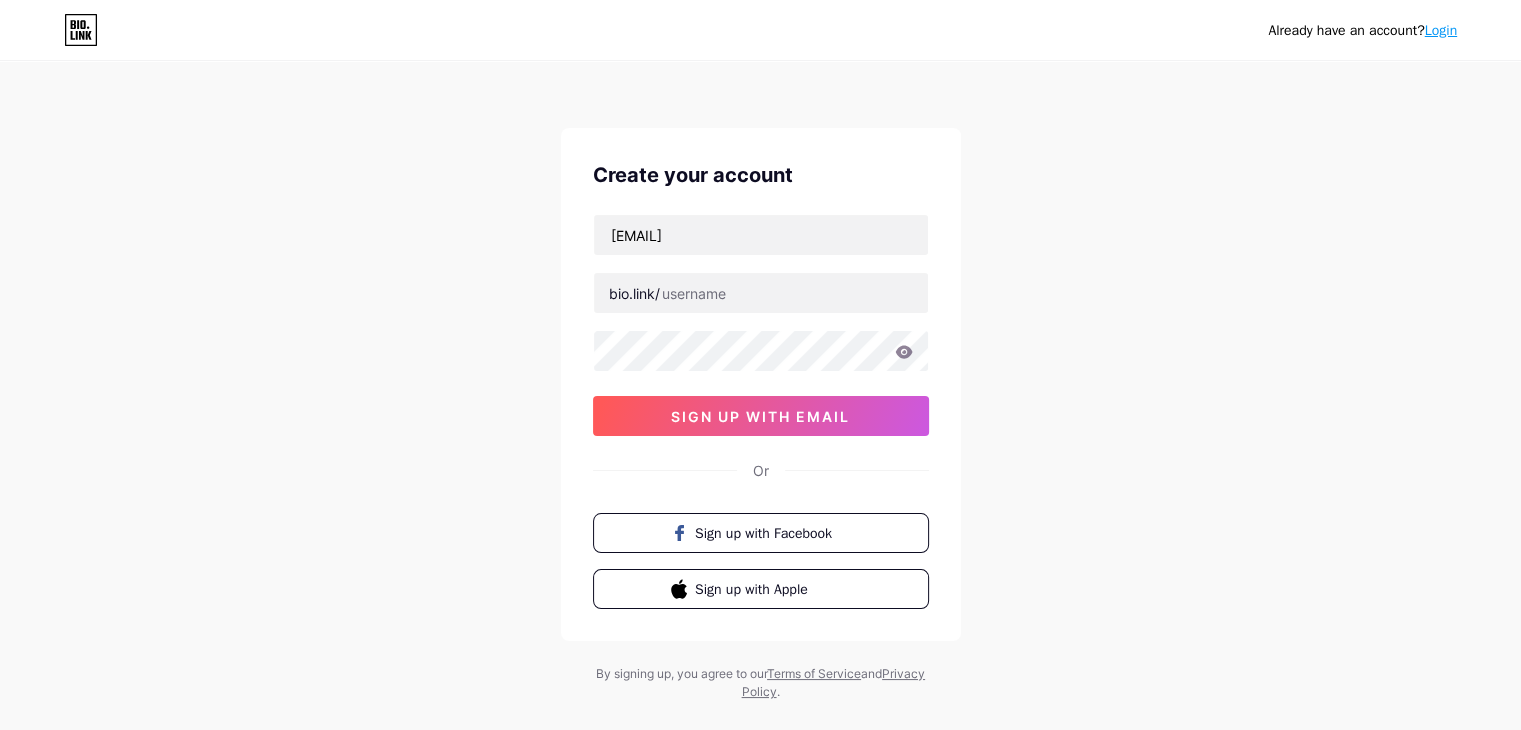 click on "bio.link/" at bounding box center [634, 293] 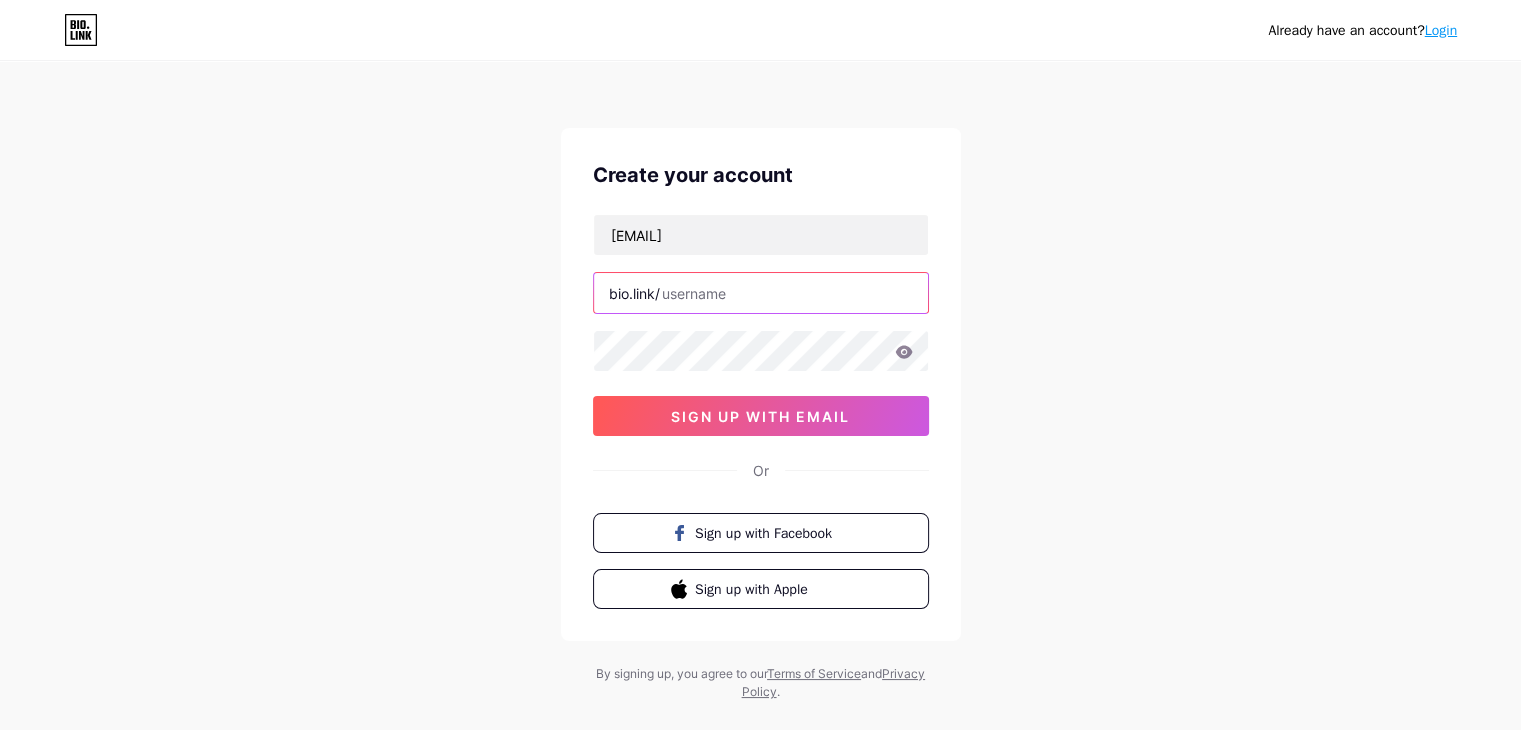 click at bounding box center [761, 293] 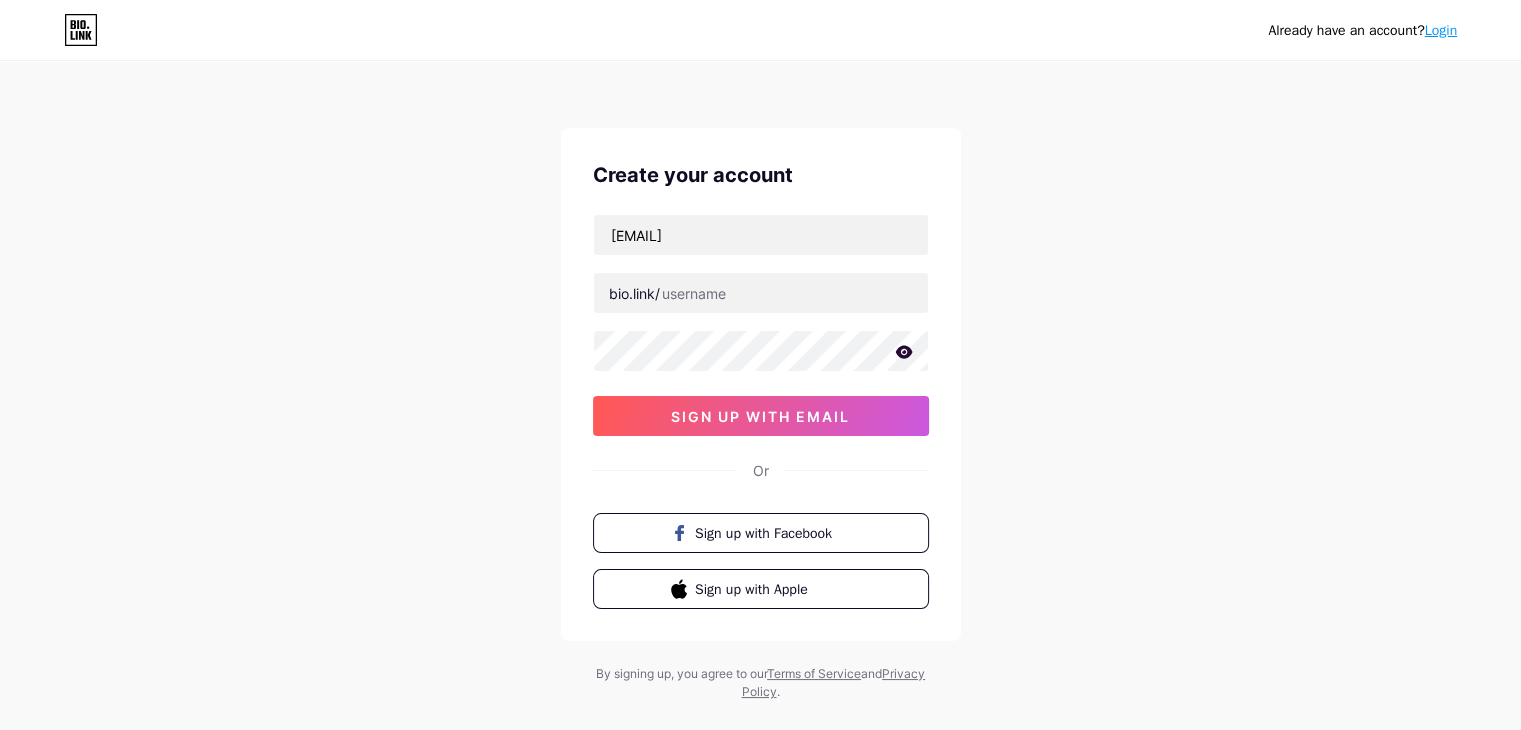 click 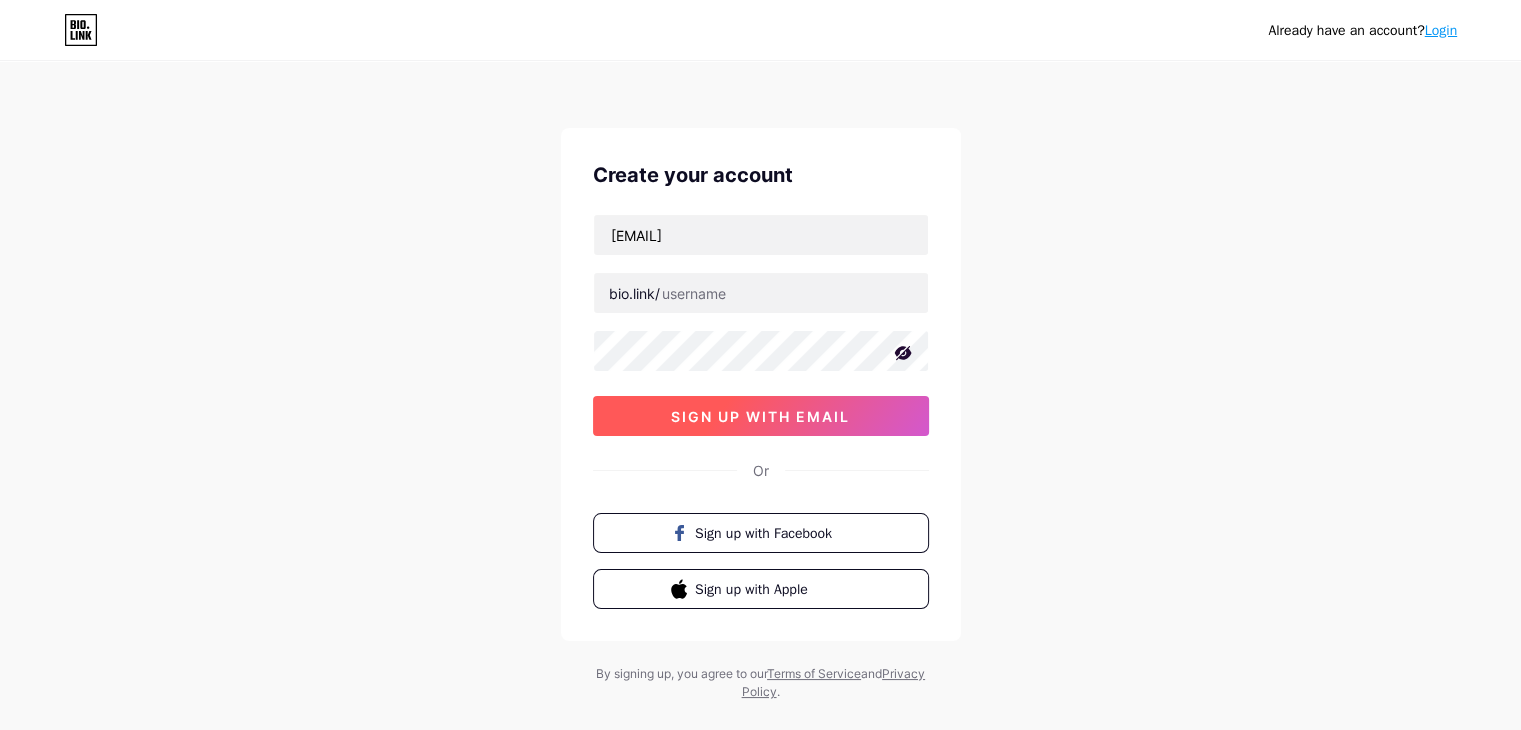 click on "sign up with email" at bounding box center (760, 416) 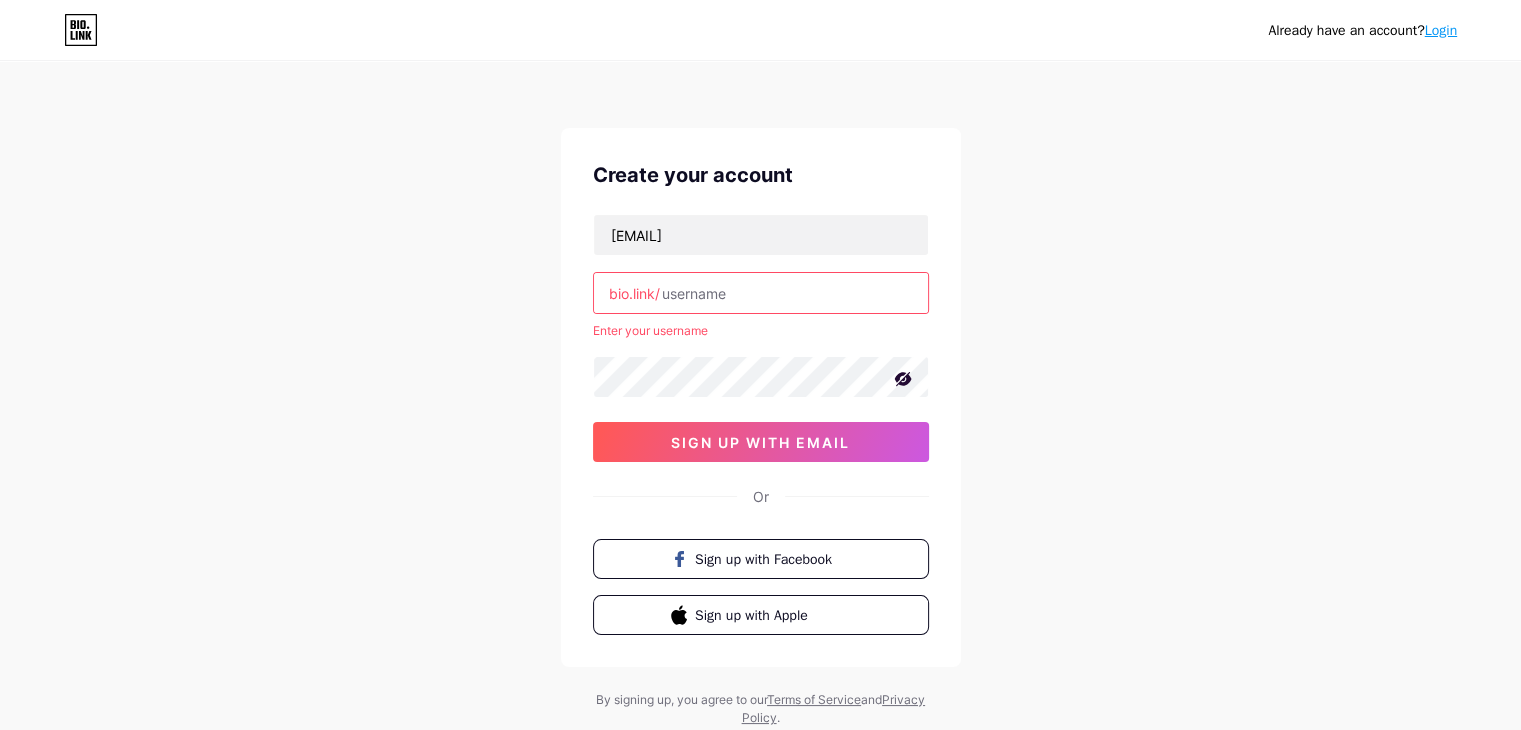 type 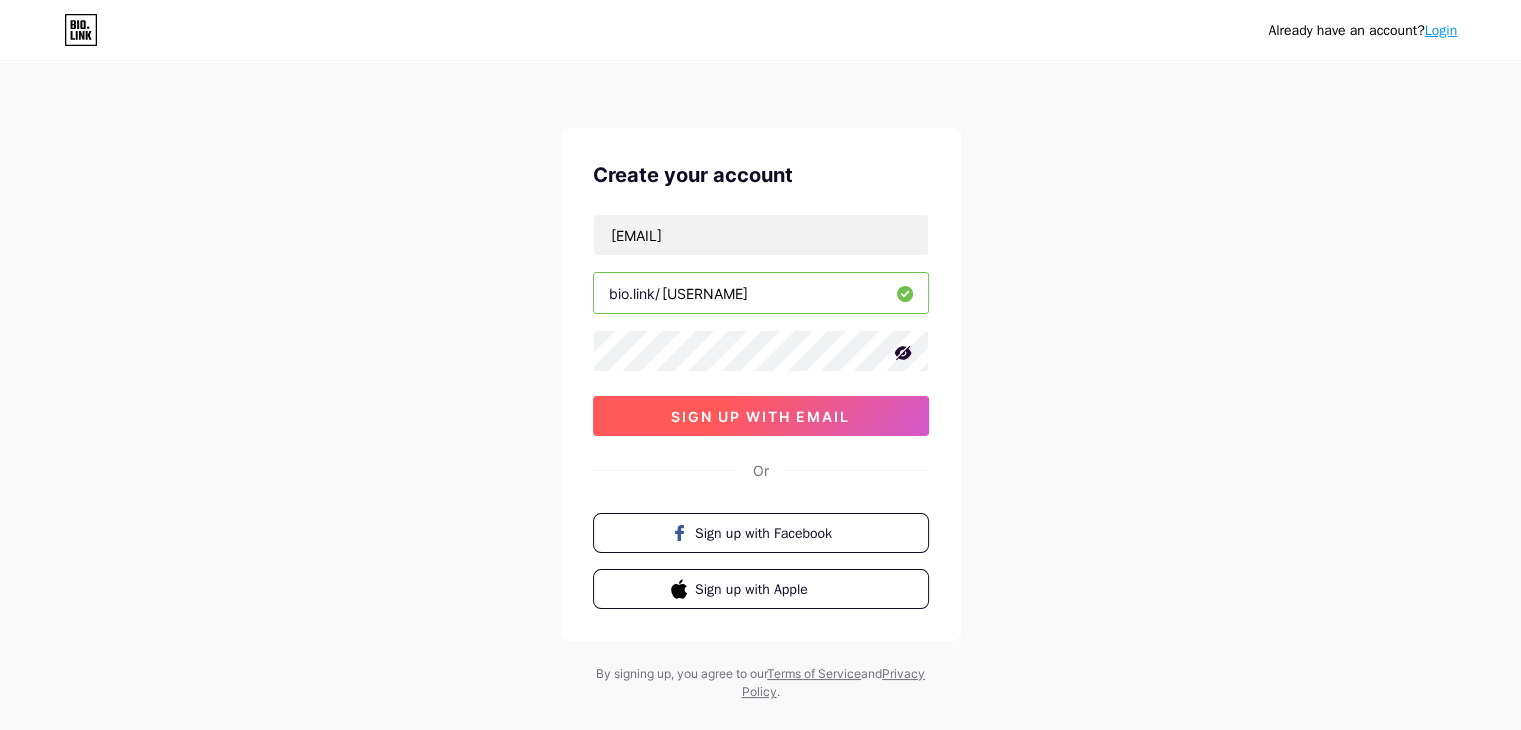 type on "[USERNAME]" 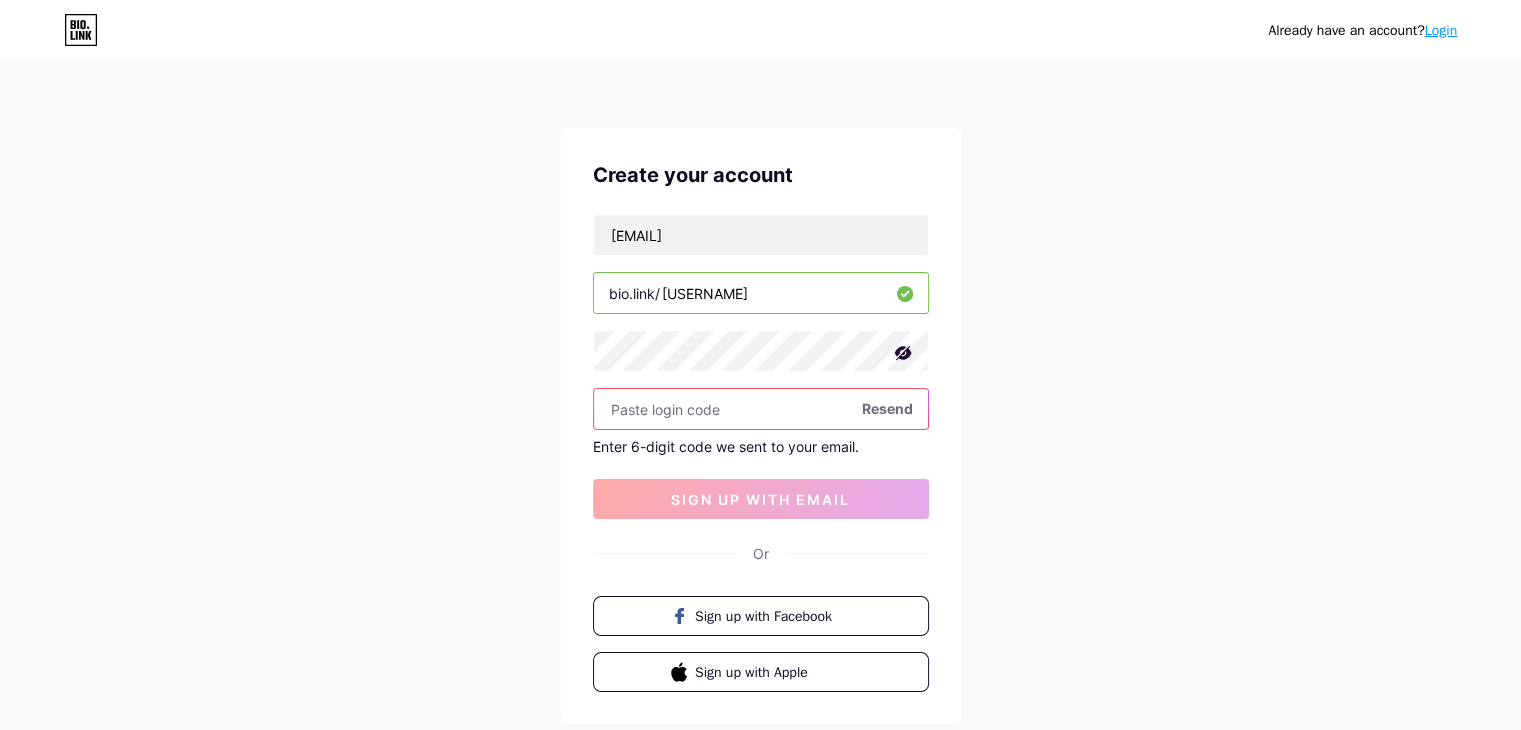 paste on "284448" 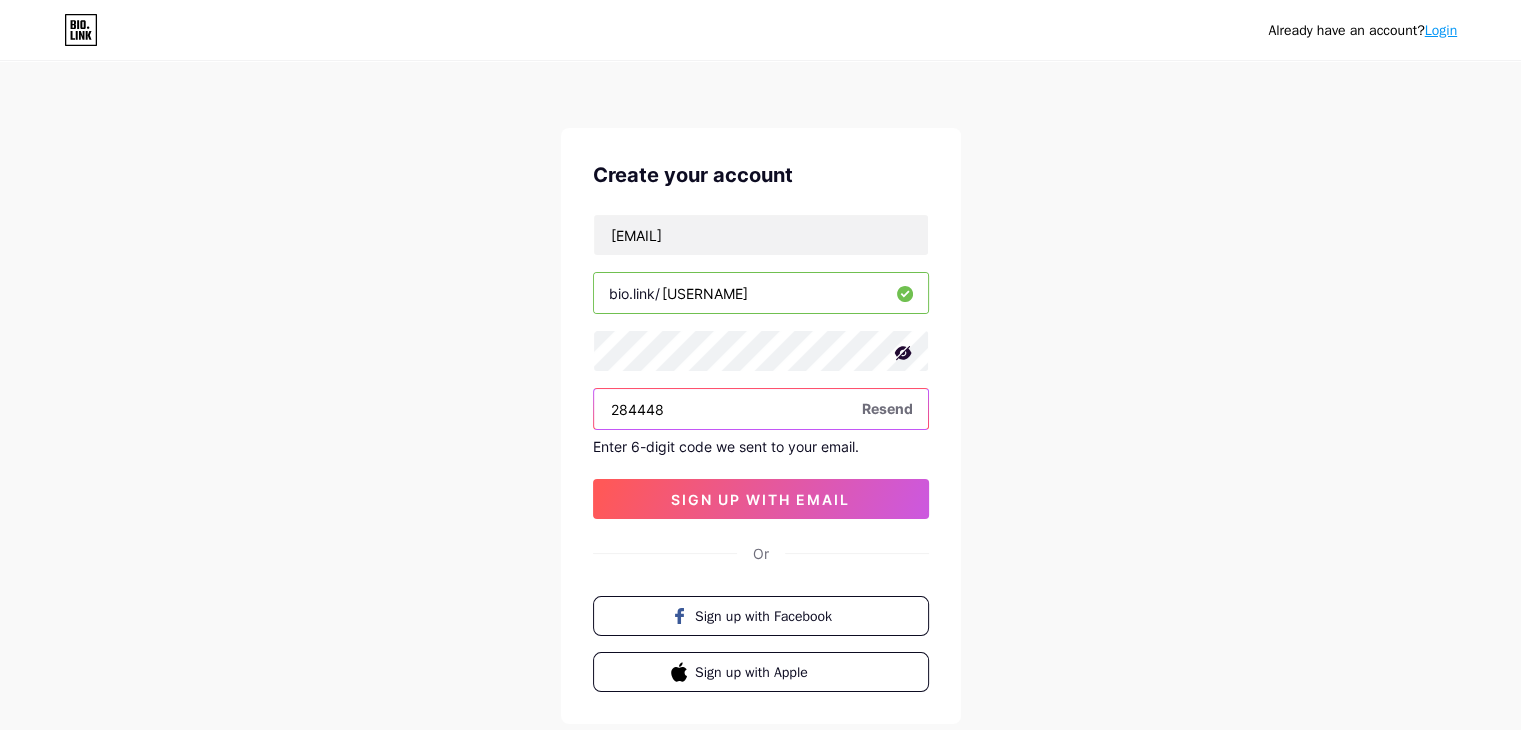 drag, startPoint x: 712, startPoint y: 423, endPoint x: 721, endPoint y: 438, distance: 17.492855 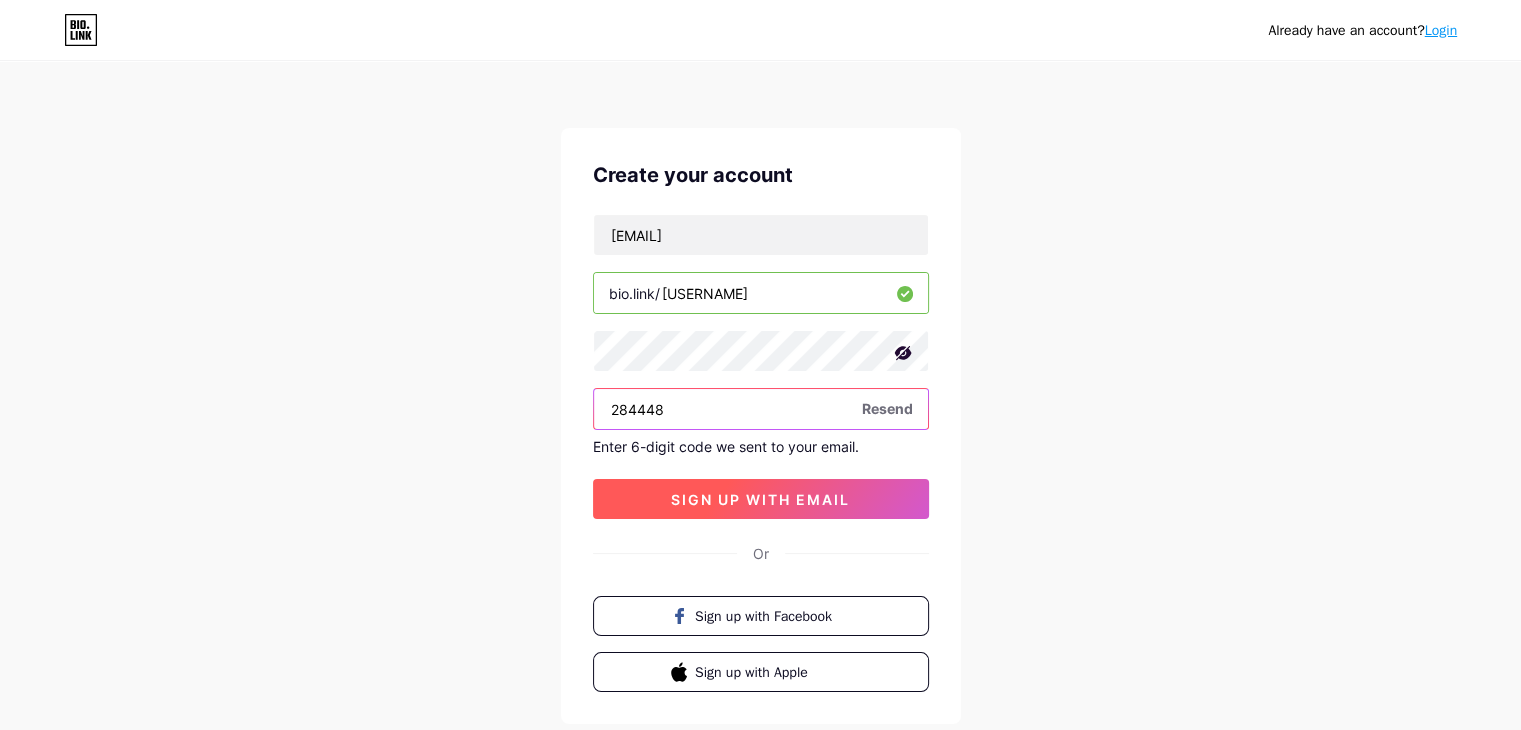 type on "284448" 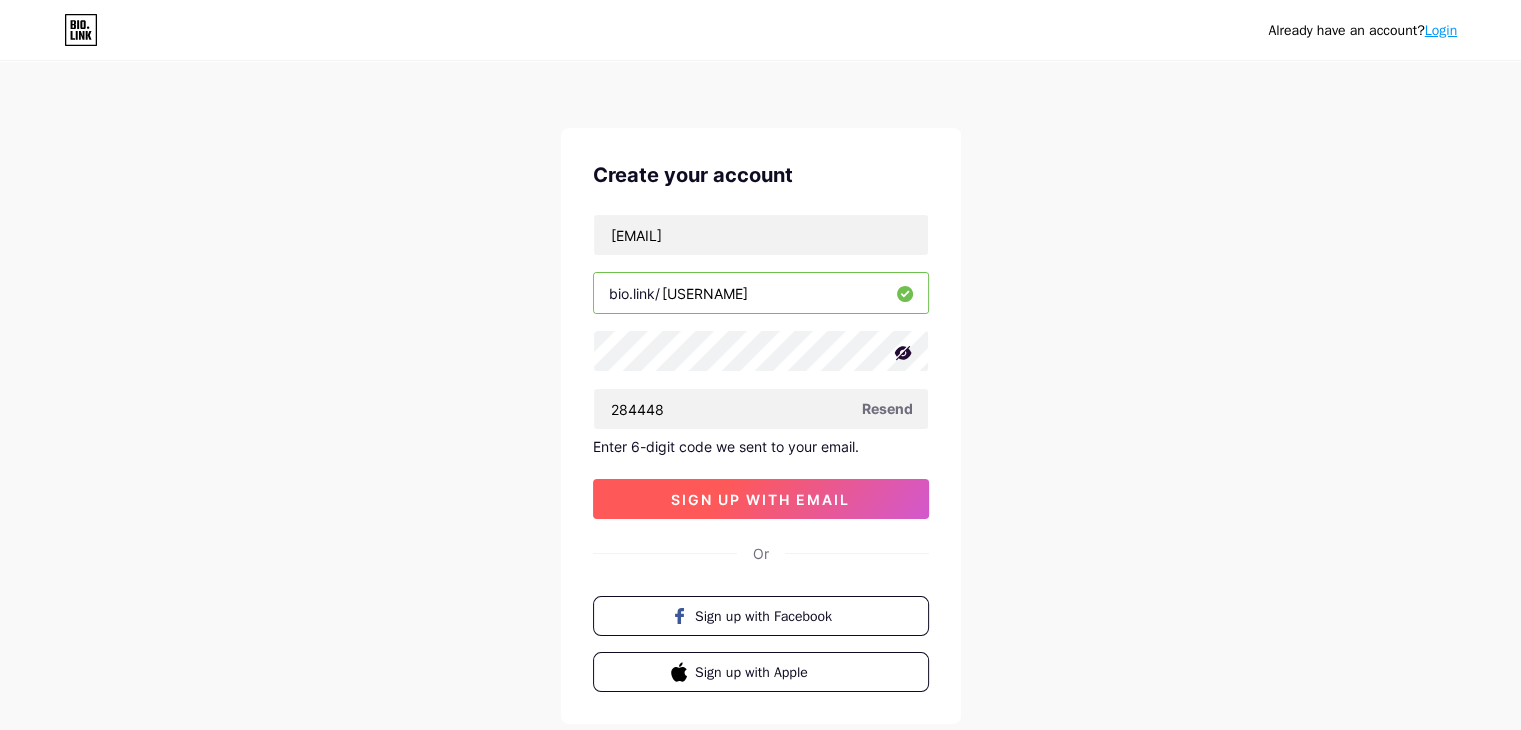 click on "sign up with email" at bounding box center (760, 499) 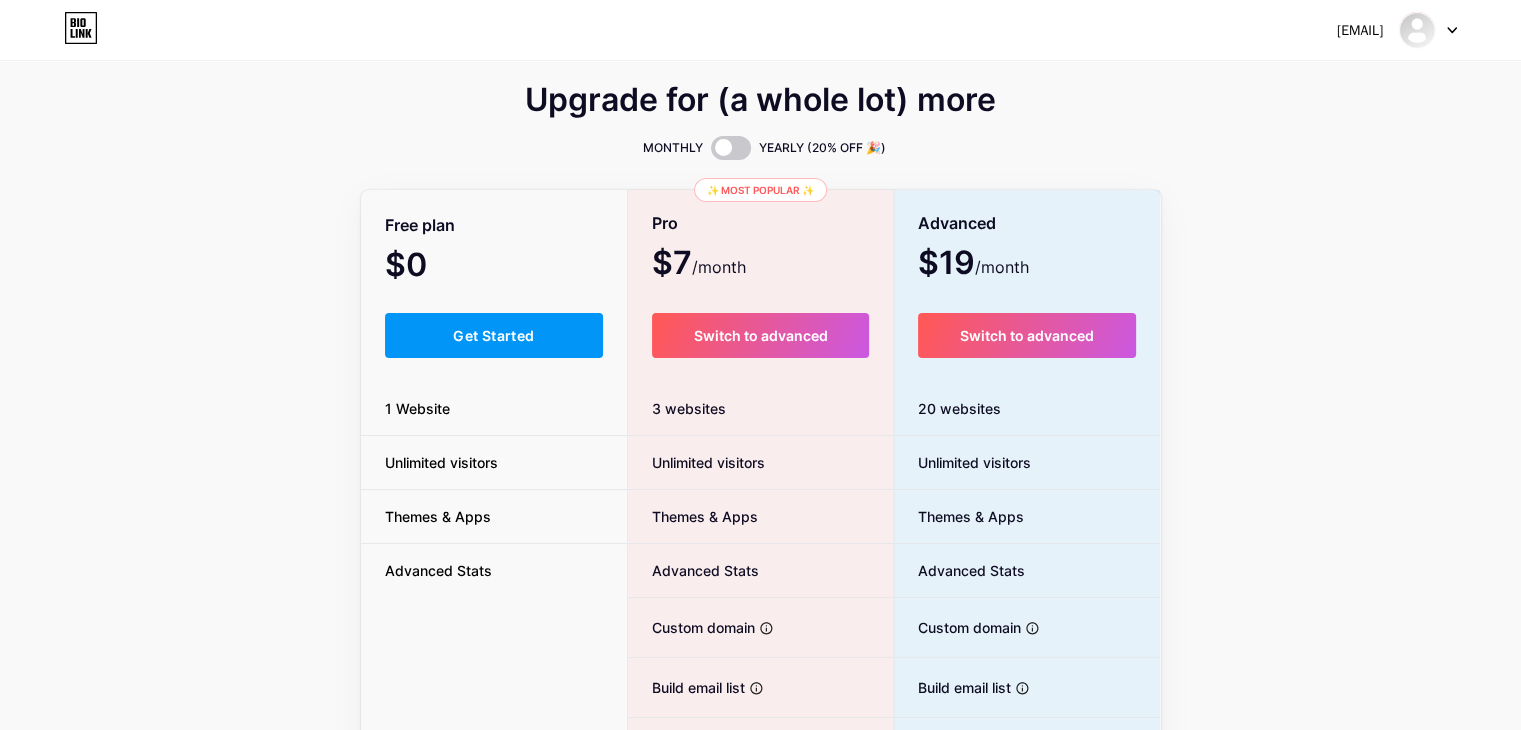 scroll, scrollTop: 0, scrollLeft: 0, axis: both 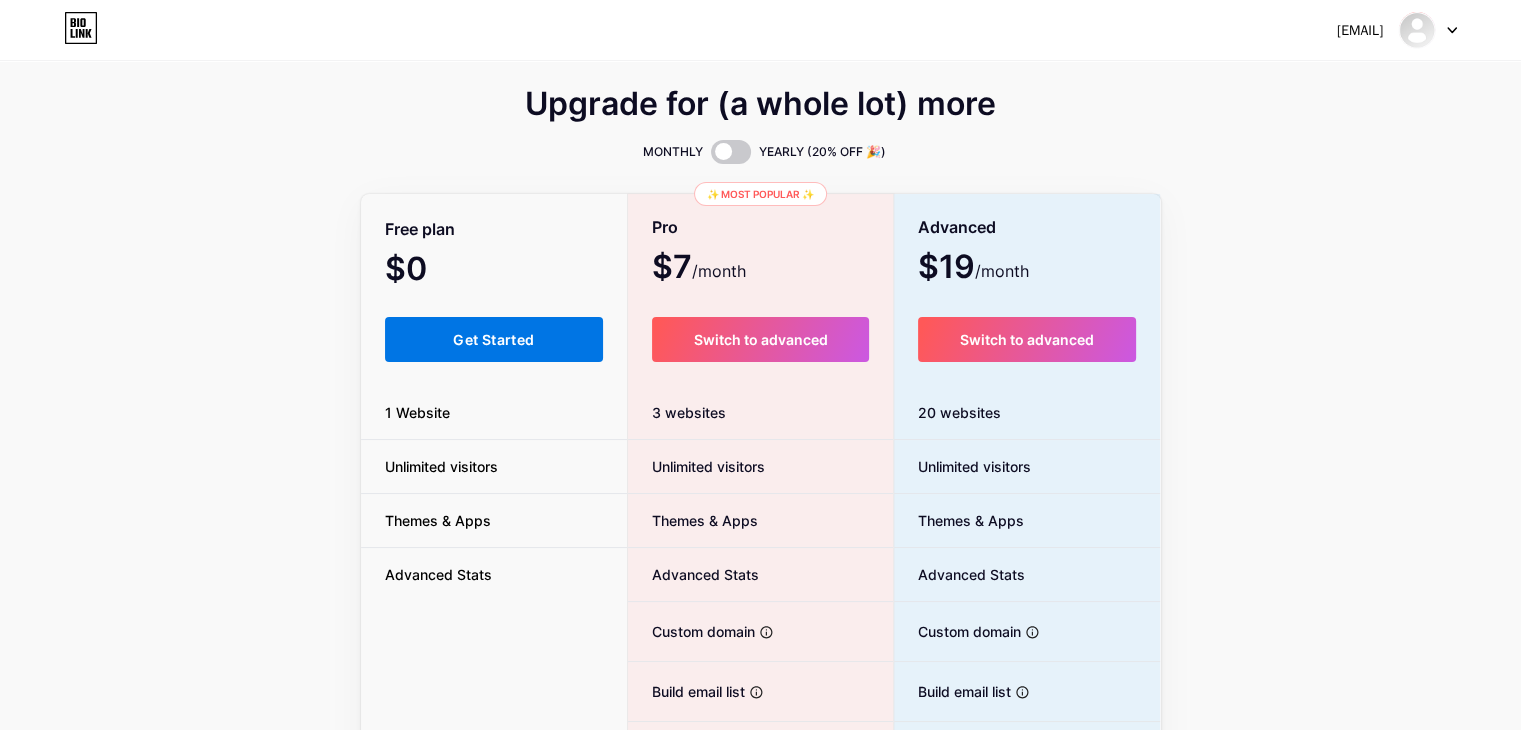 click on "Get Started" at bounding box center (493, 339) 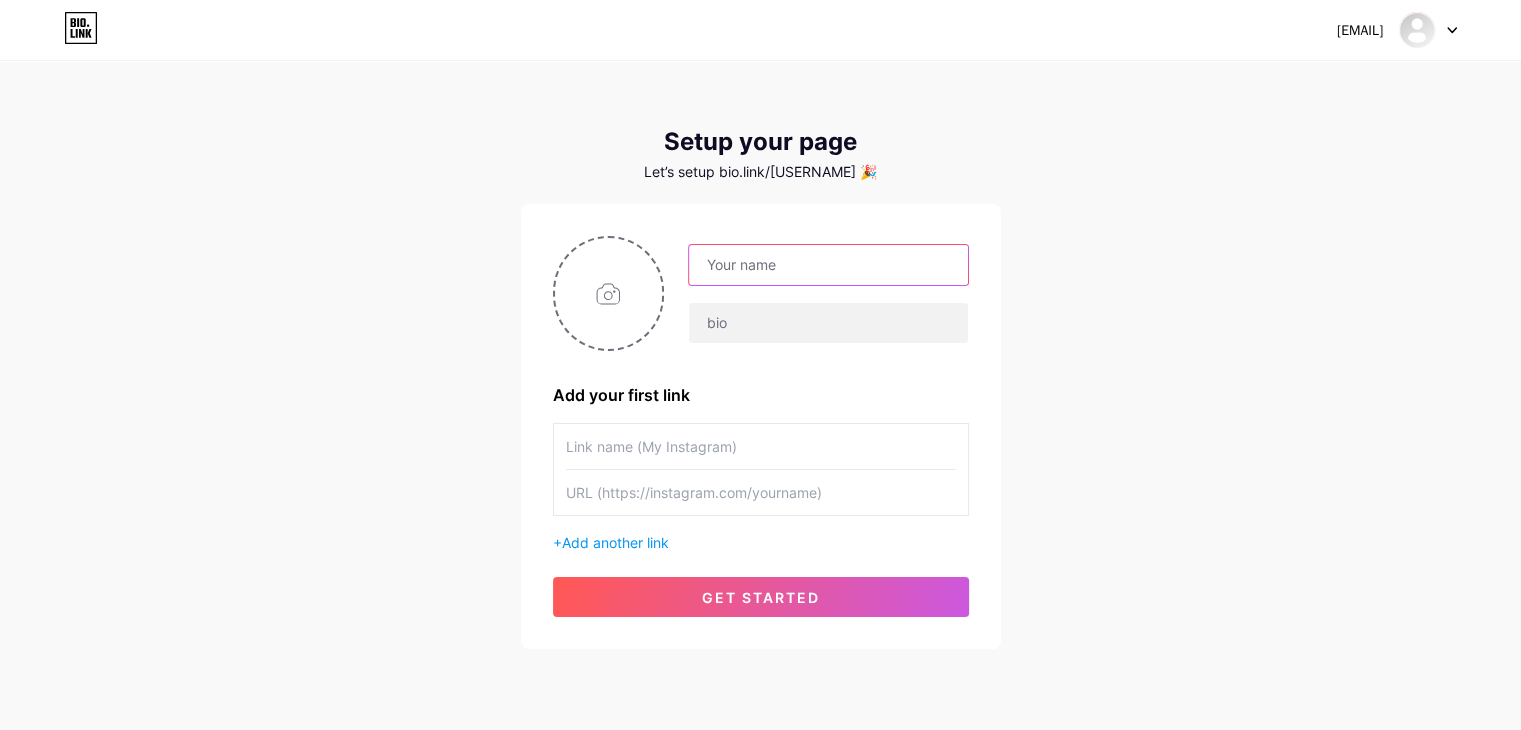 click at bounding box center [828, 265] 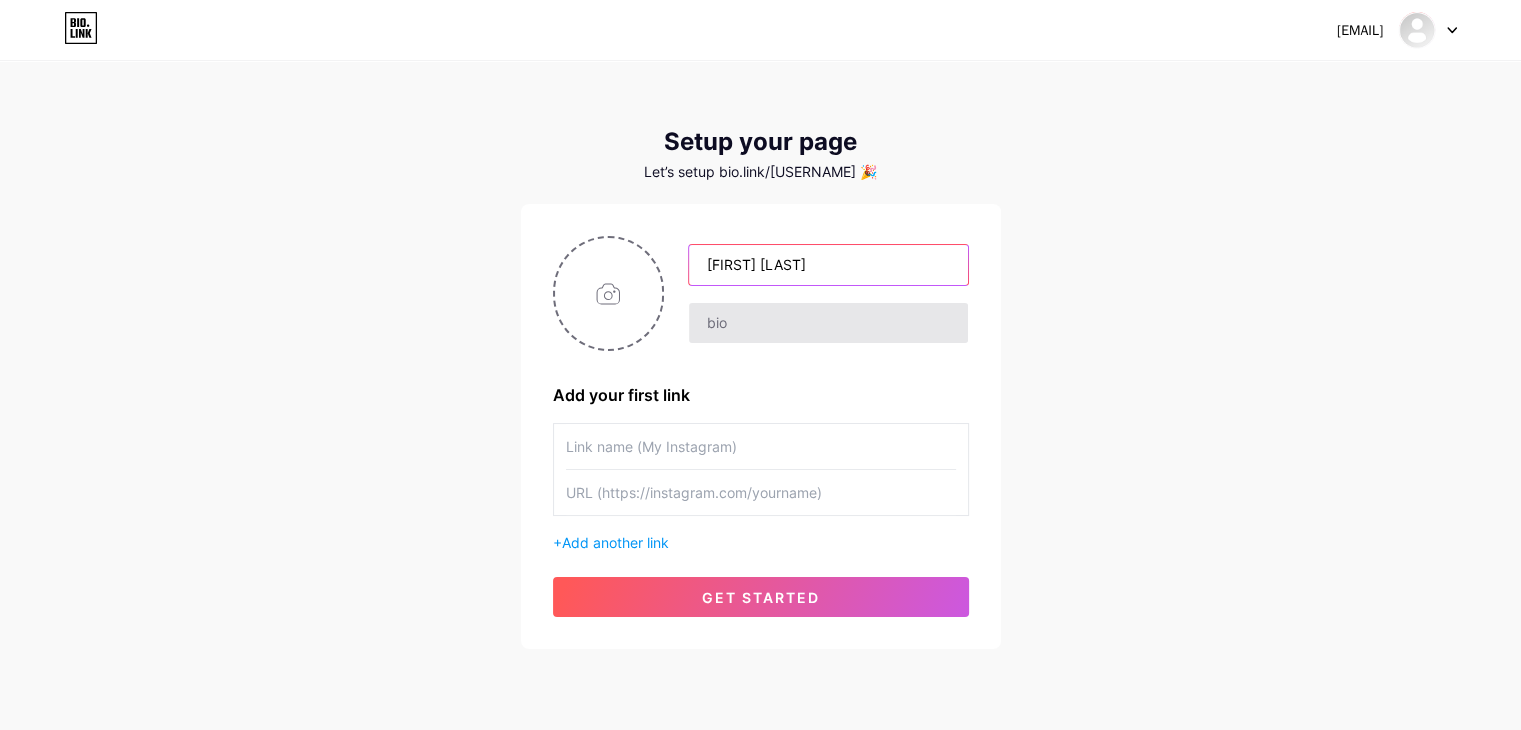 type on "[FIRST] [LAST]" 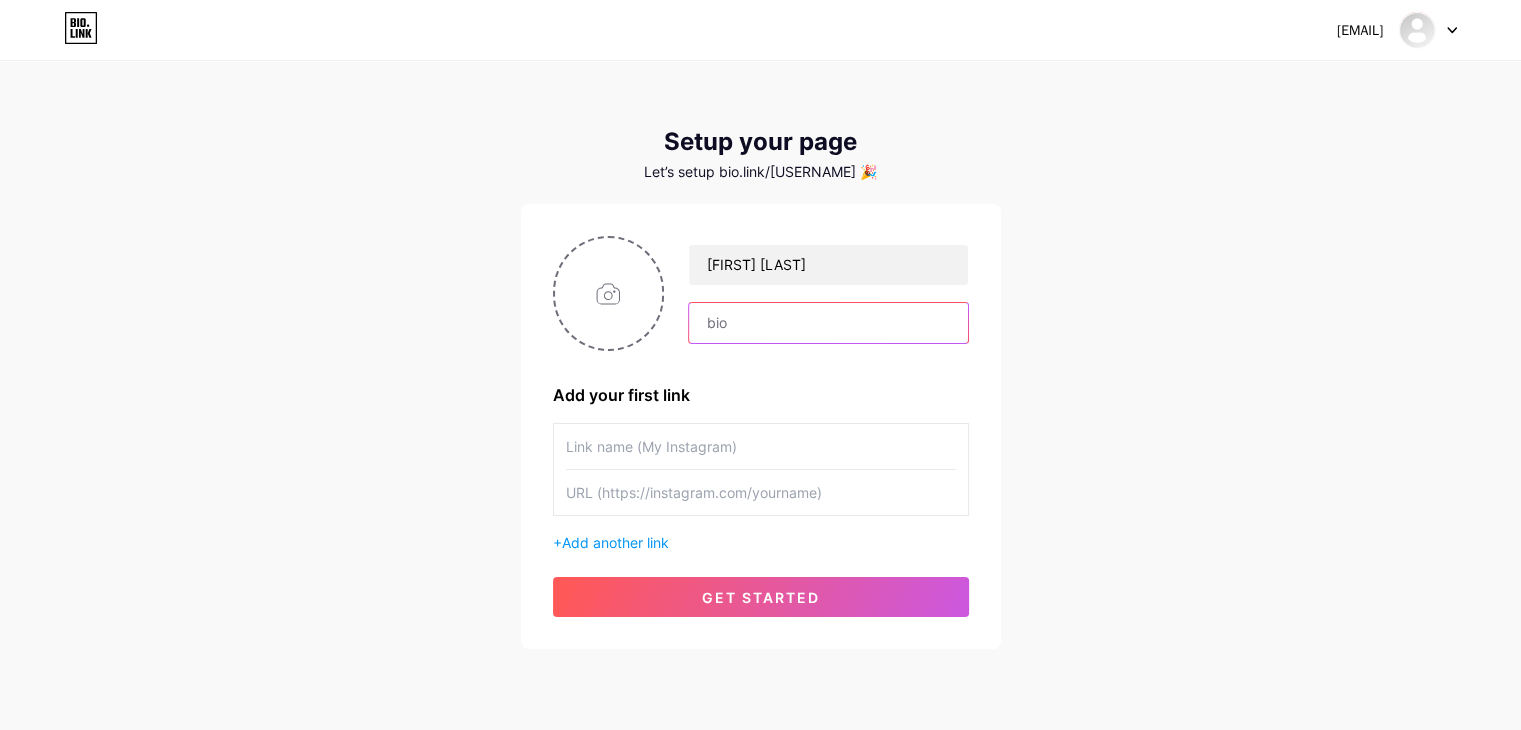 click at bounding box center [828, 323] 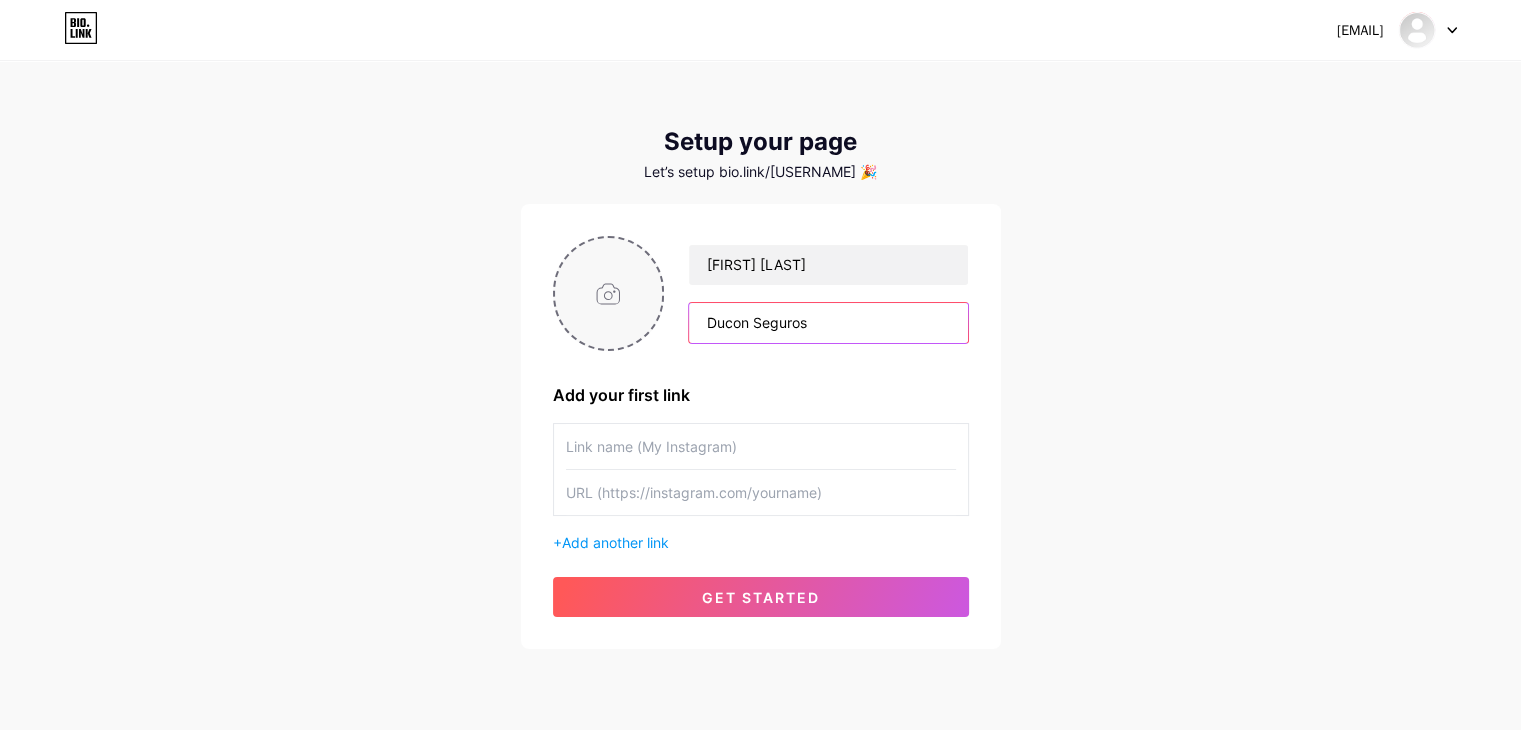type on "Ducon Seguros" 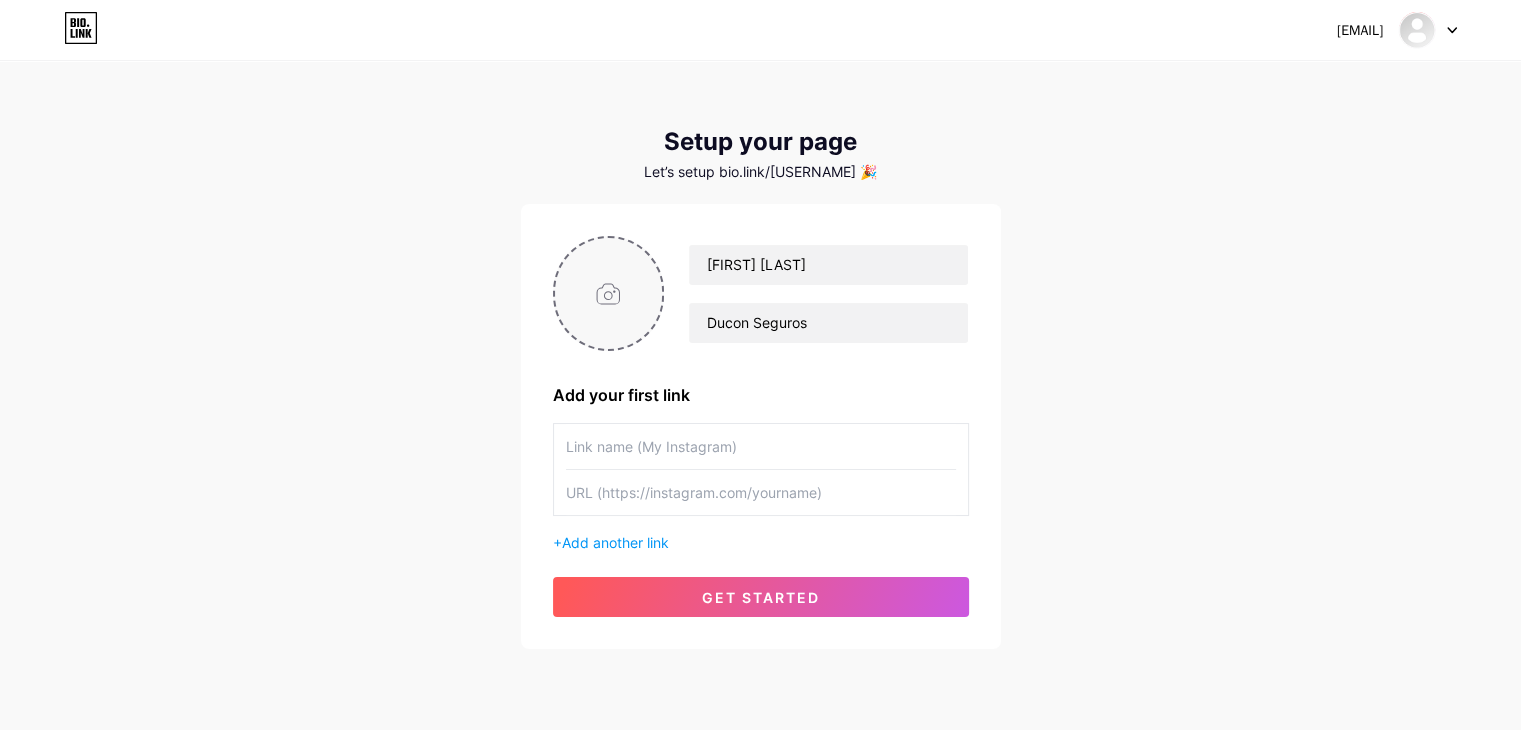 click at bounding box center [609, 293] 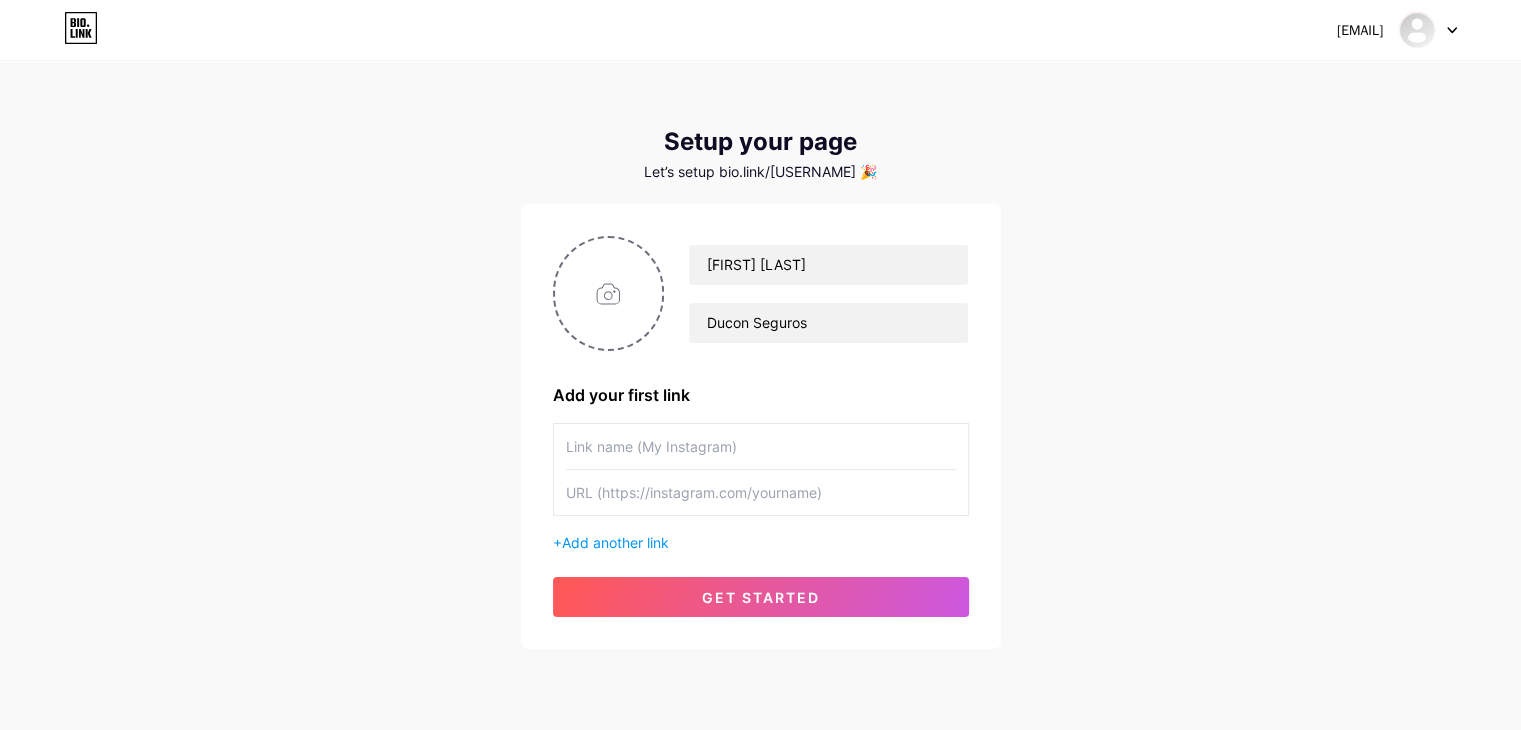 click at bounding box center (761, 446) 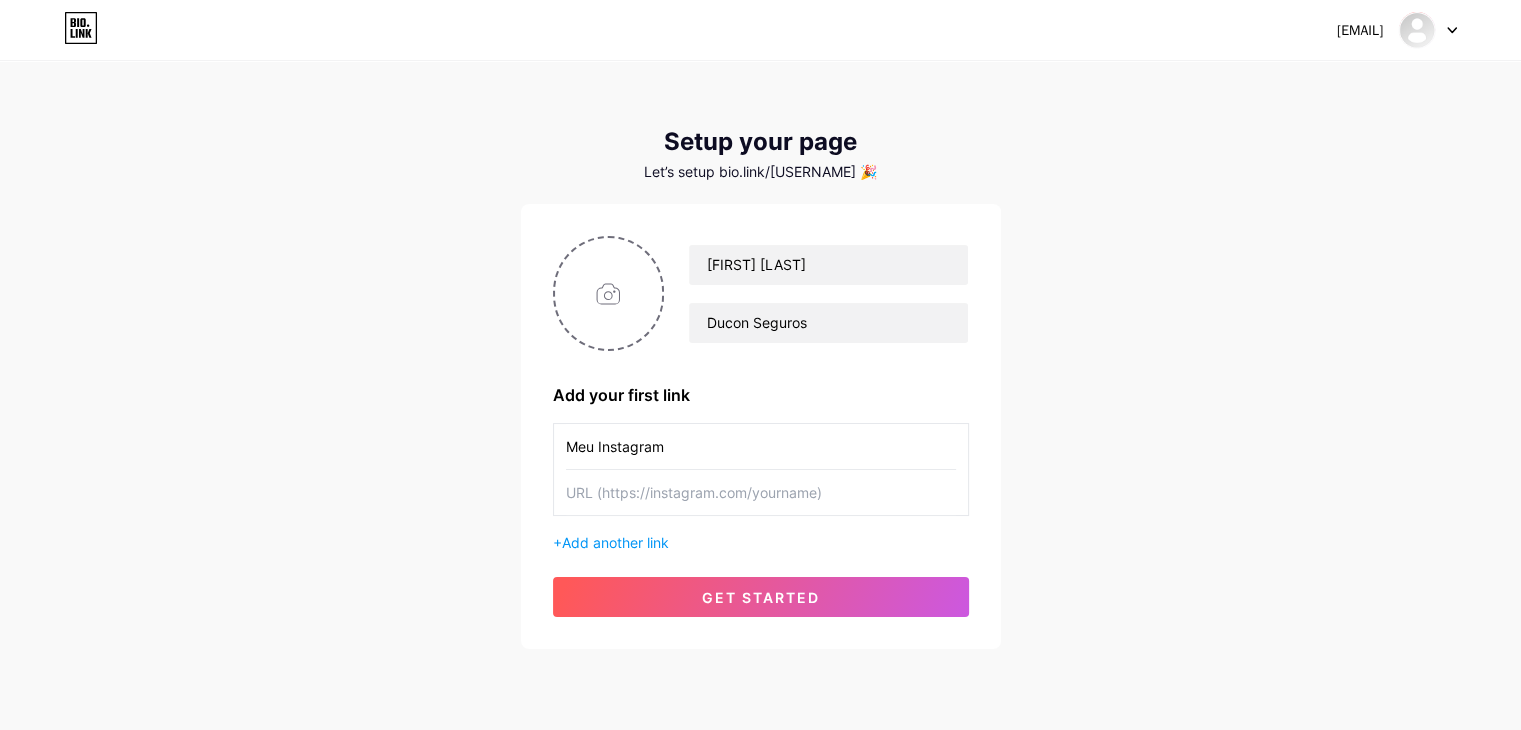 type on "Meu Instagram" 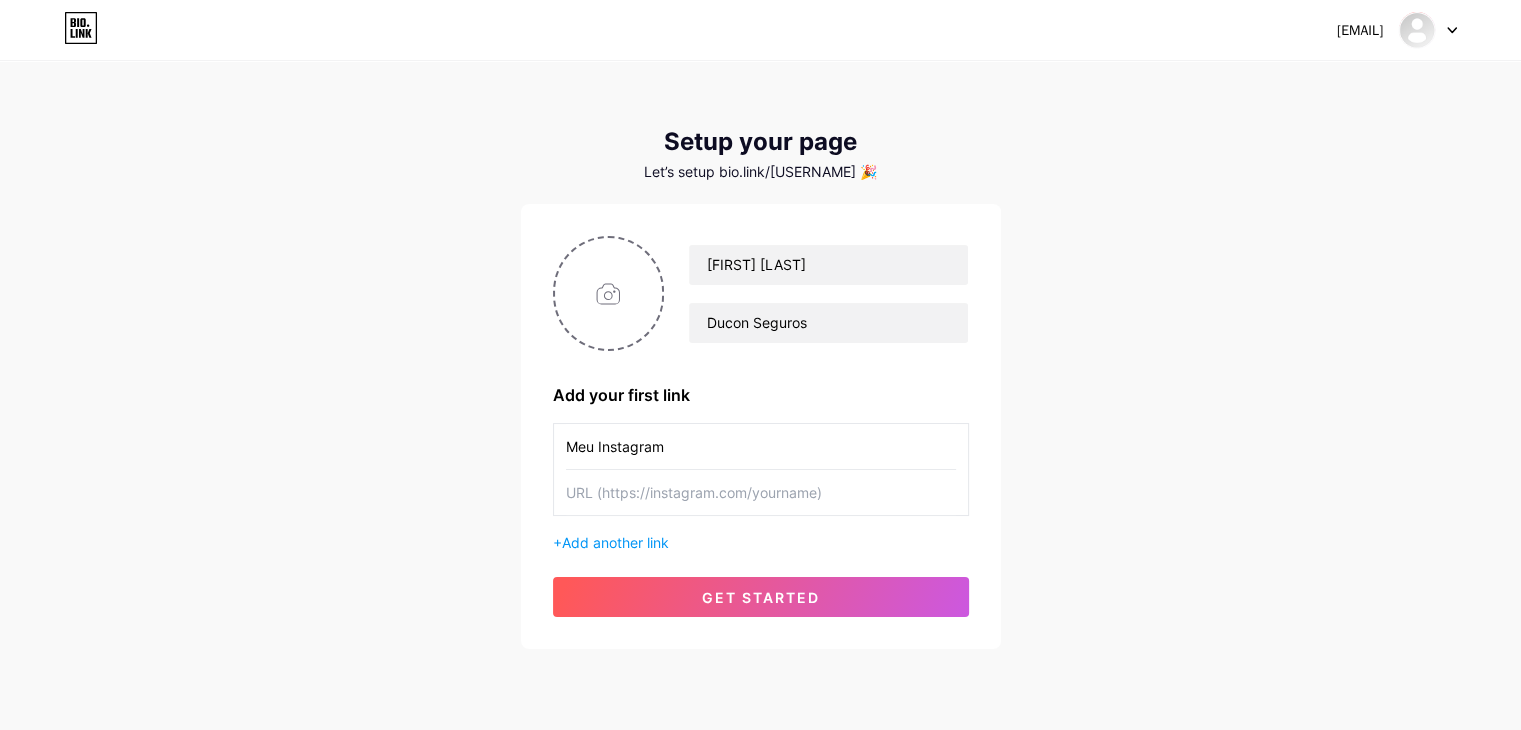 click at bounding box center [761, 492] 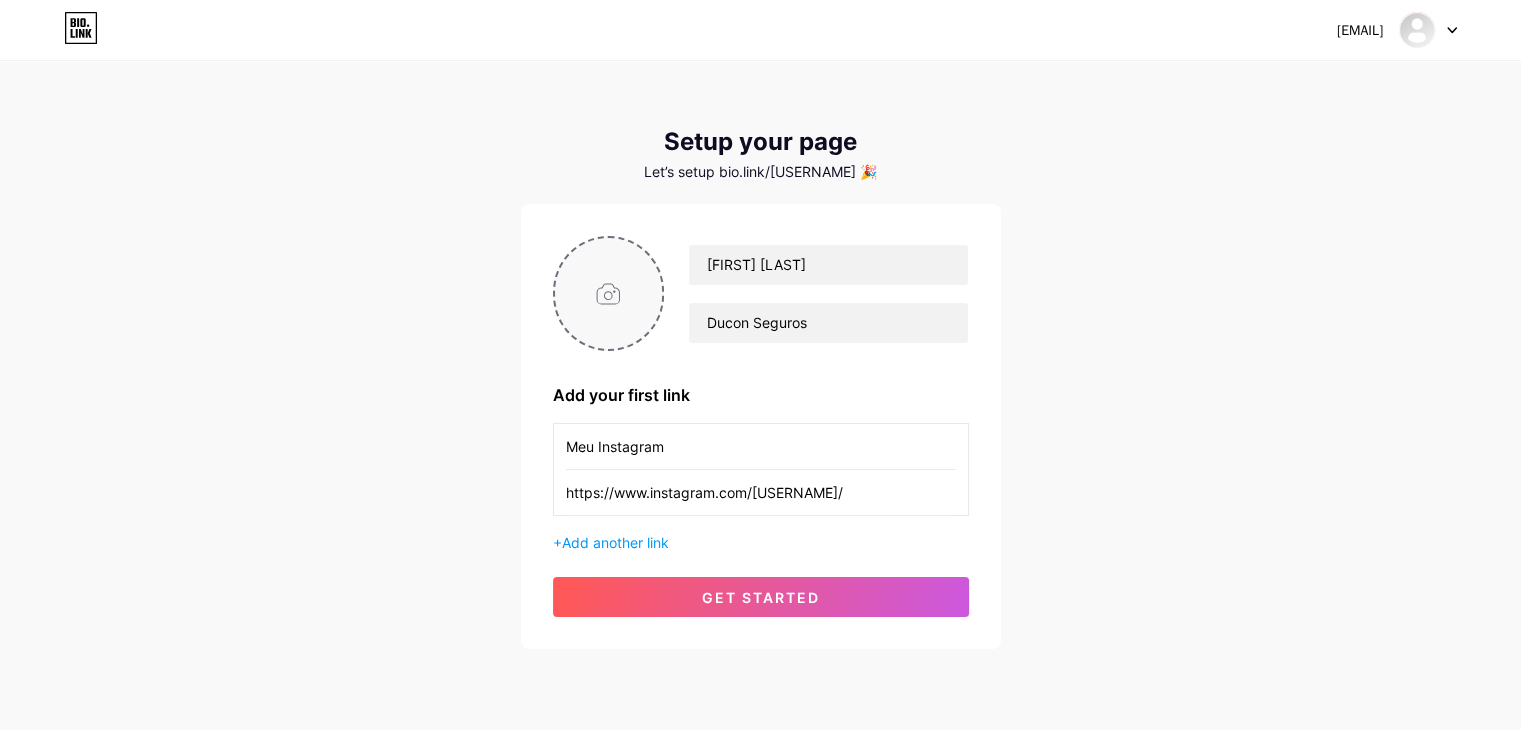 type on "https://www.instagram.com/[USERNAME]/" 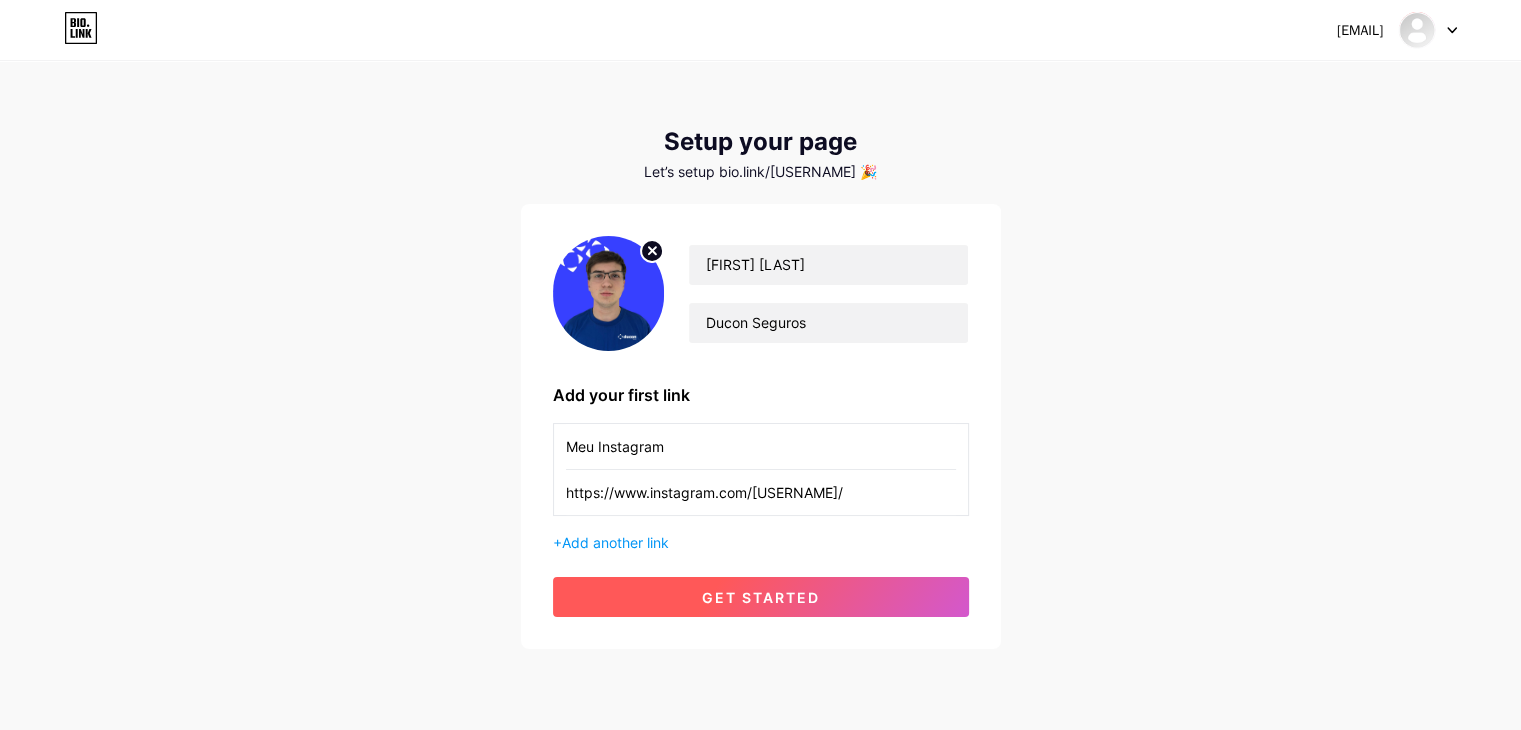 click on "get started" at bounding box center (761, 597) 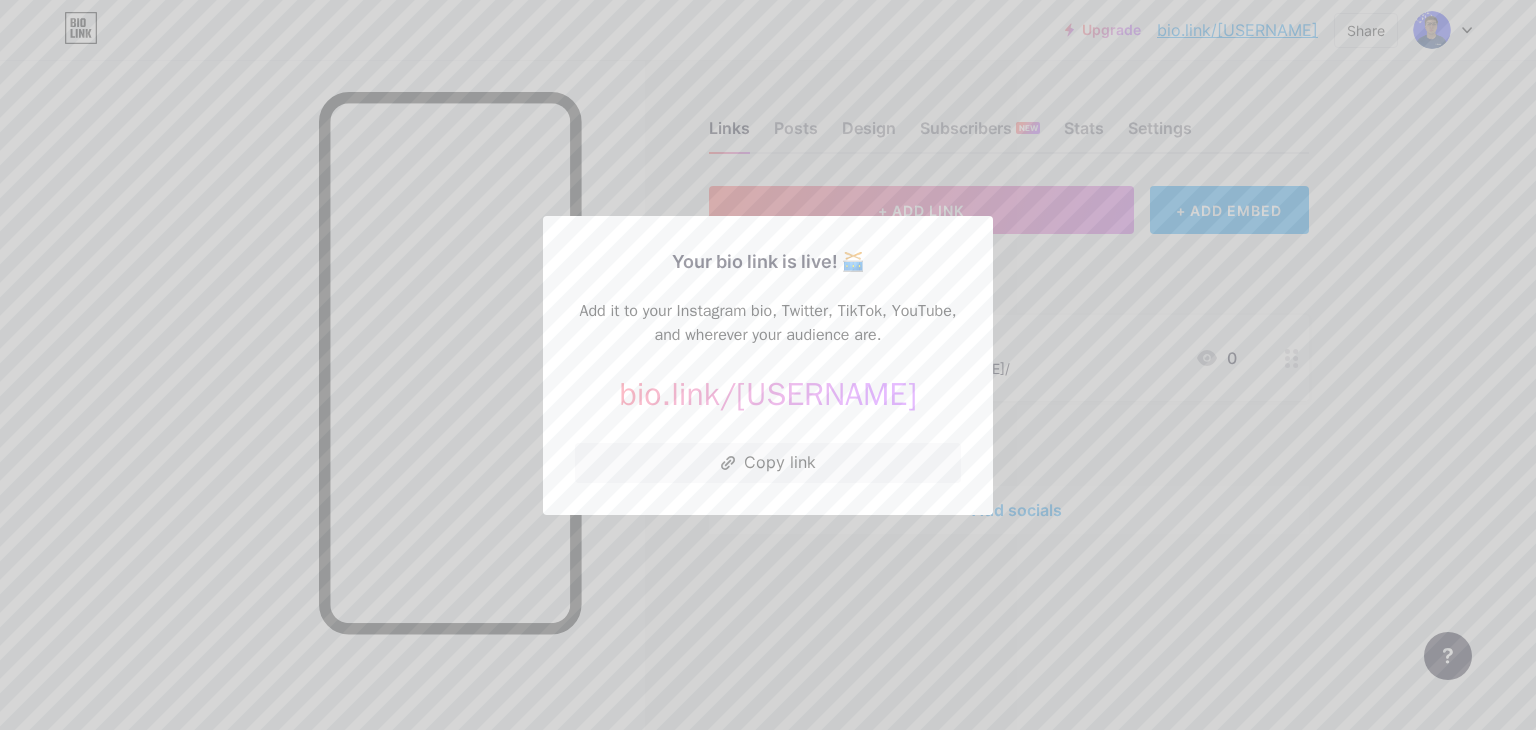 click at bounding box center [768, 365] 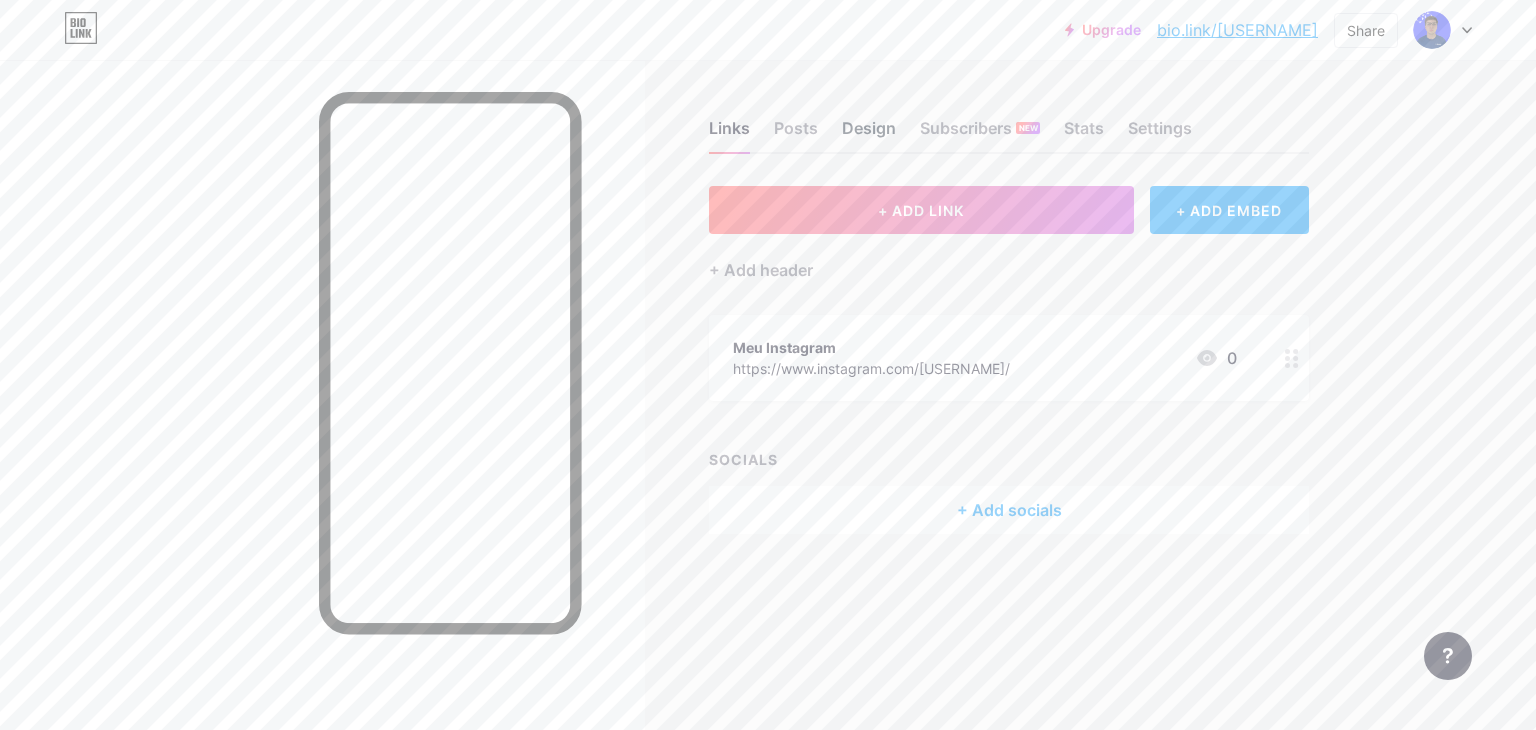 click on "Design" at bounding box center [869, 134] 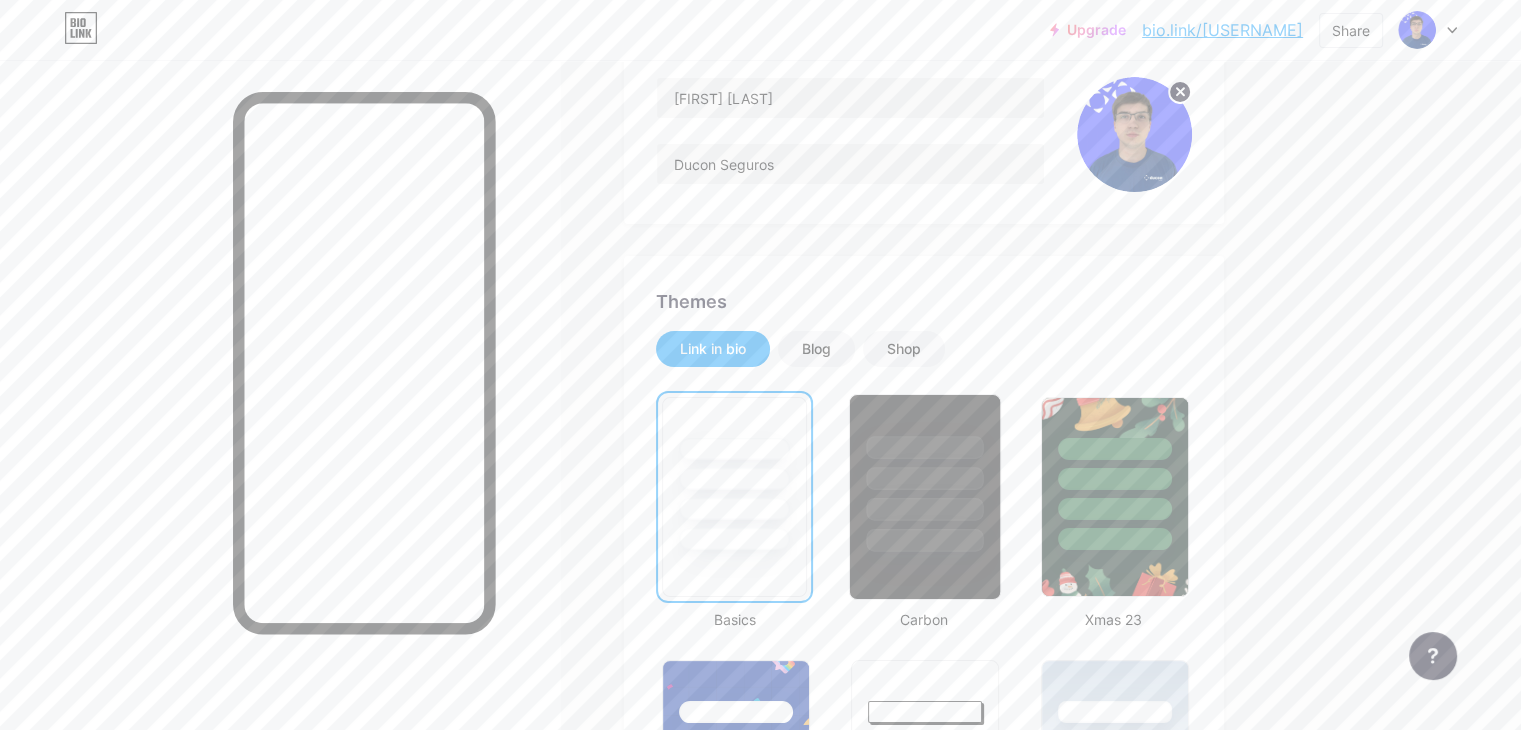 scroll, scrollTop: 300, scrollLeft: 0, axis: vertical 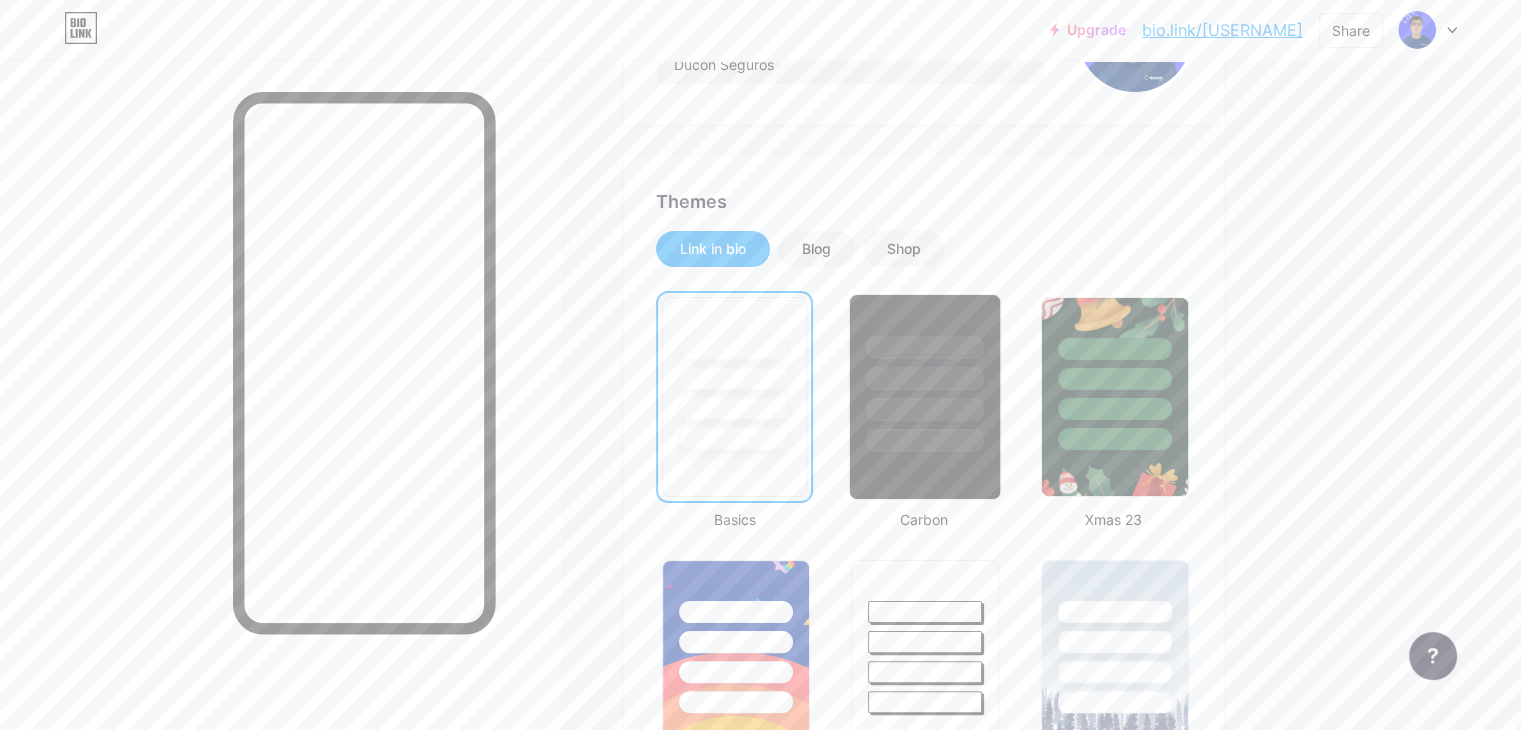 click at bounding box center (925, 378) 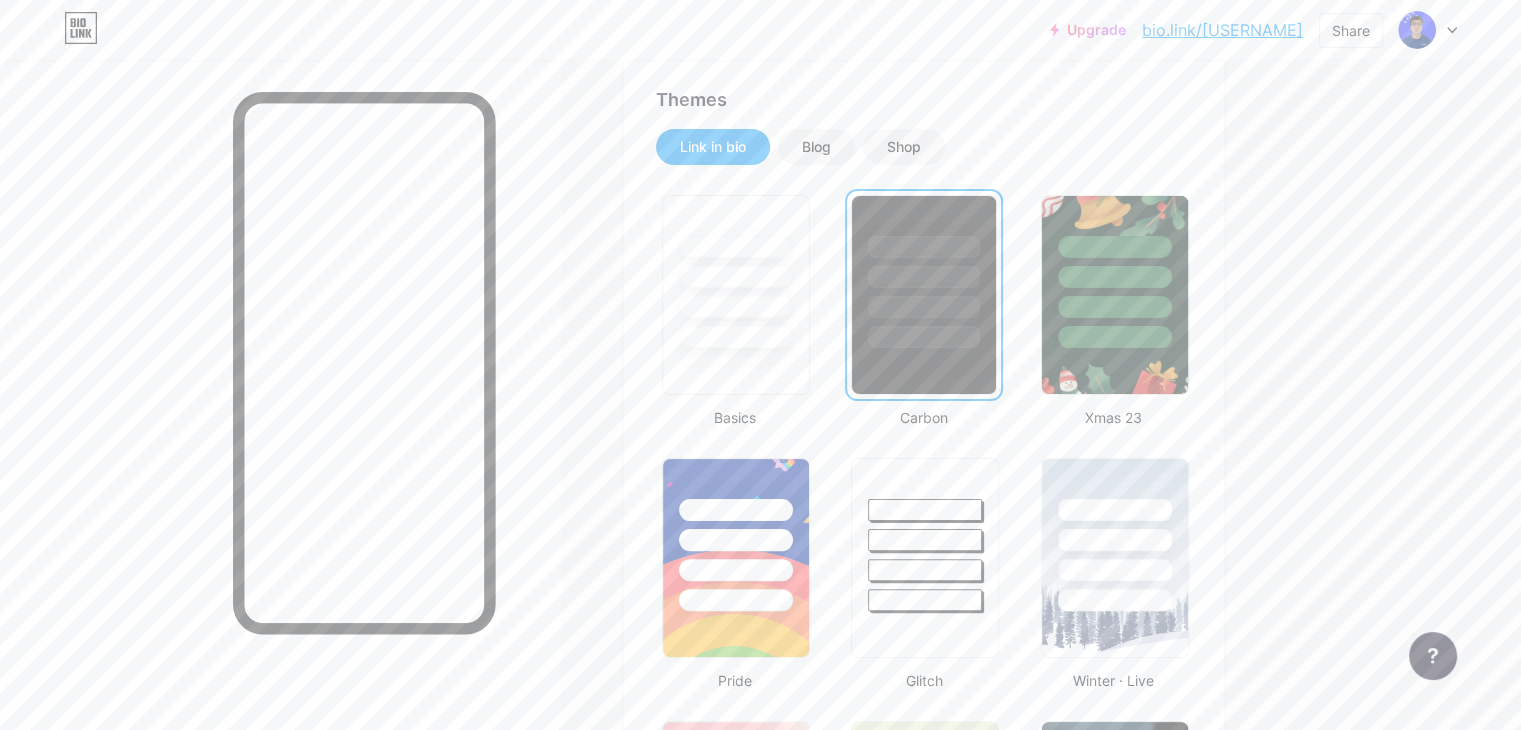 scroll, scrollTop: 400, scrollLeft: 0, axis: vertical 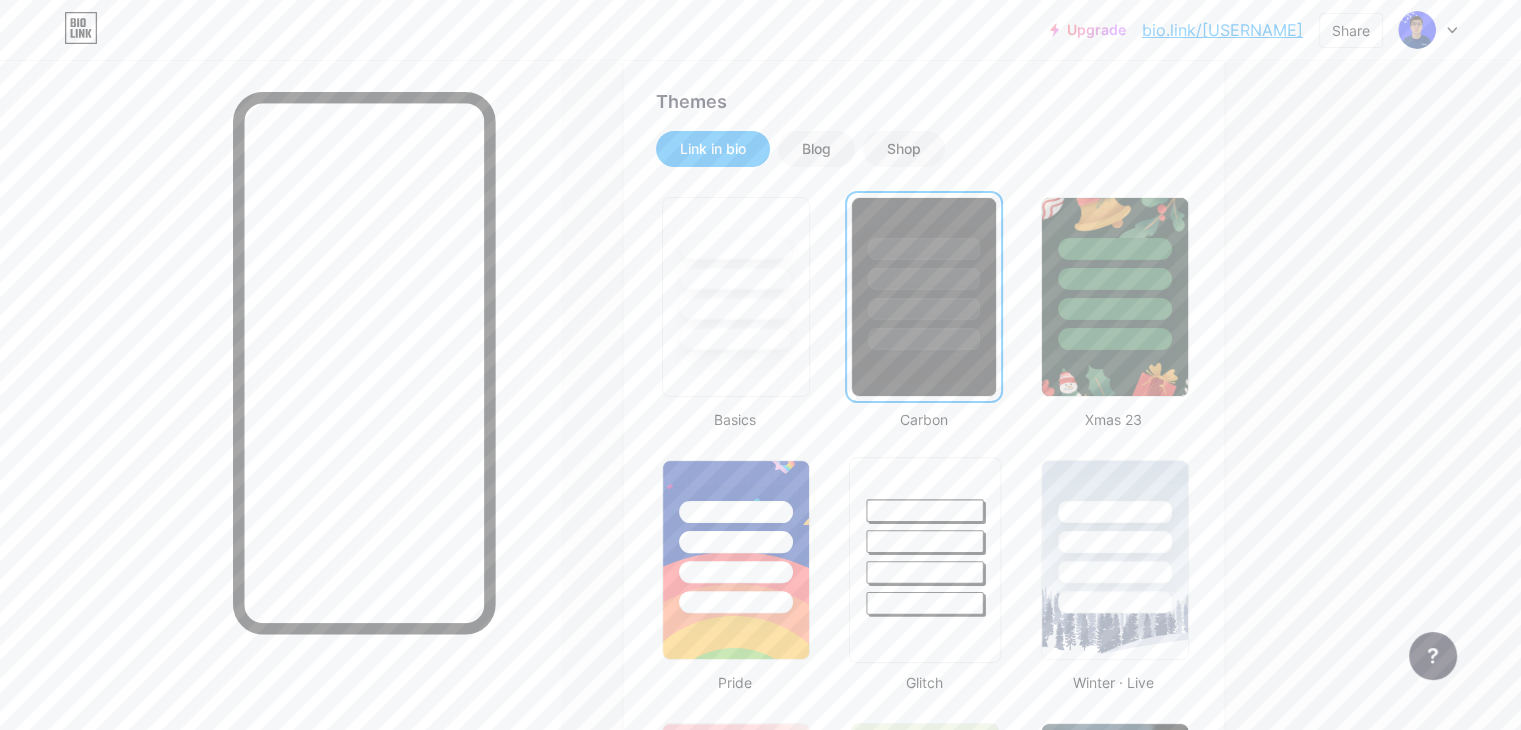 click at bounding box center (925, 536) 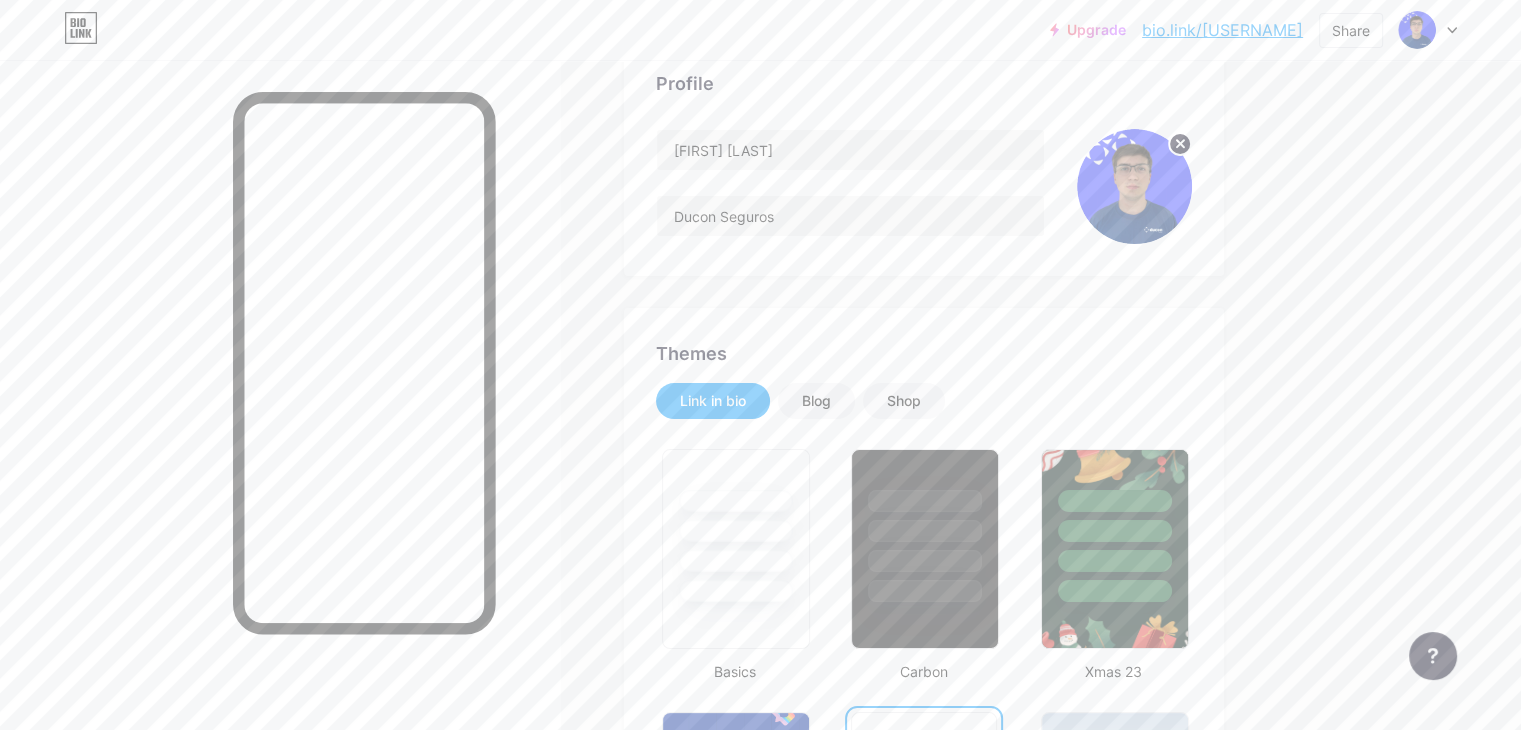 scroll, scrollTop: 100, scrollLeft: 0, axis: vertical 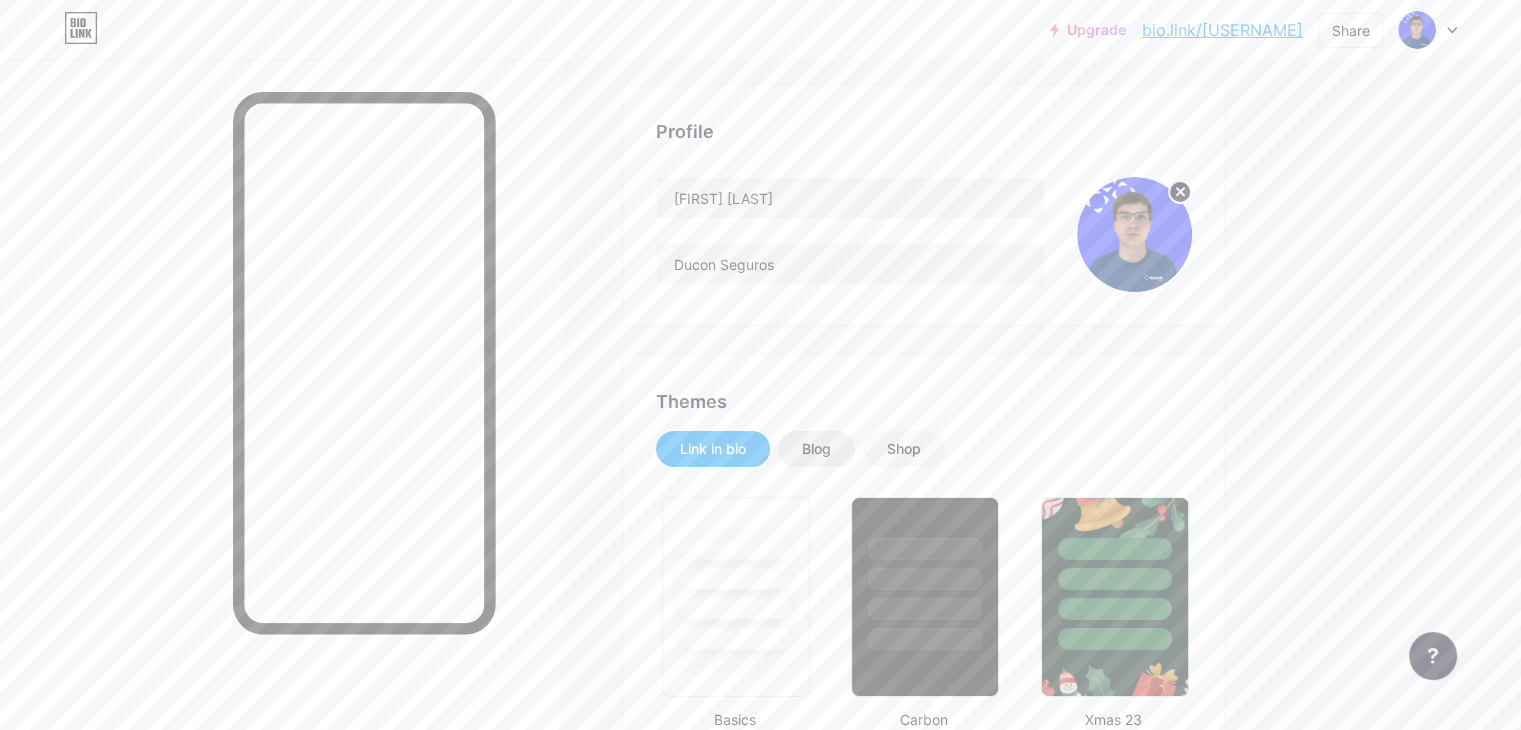 click on "Blog" at bounding box center (816, 449) 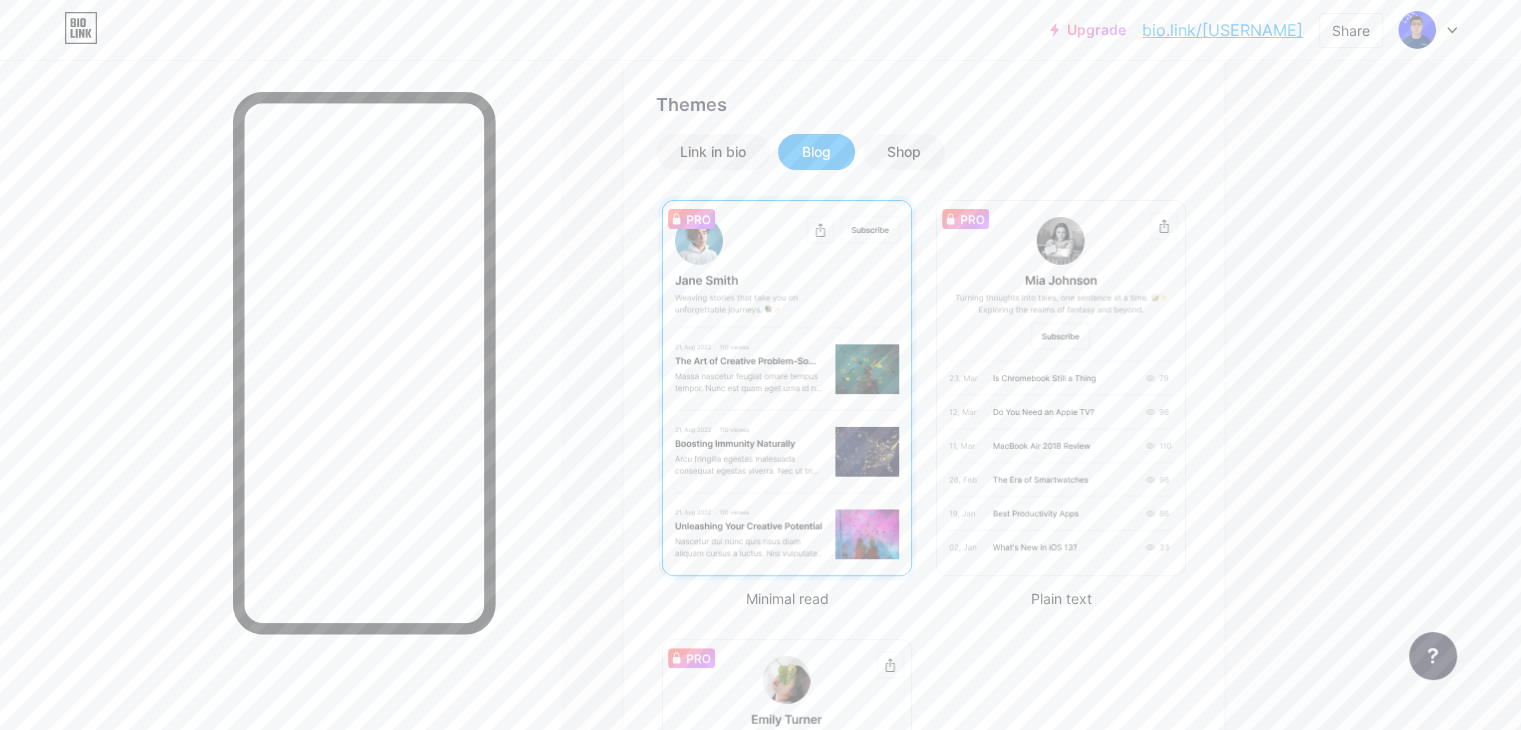 scroll, scrollTop: 400, scrollLeft: 0, axis: vertical 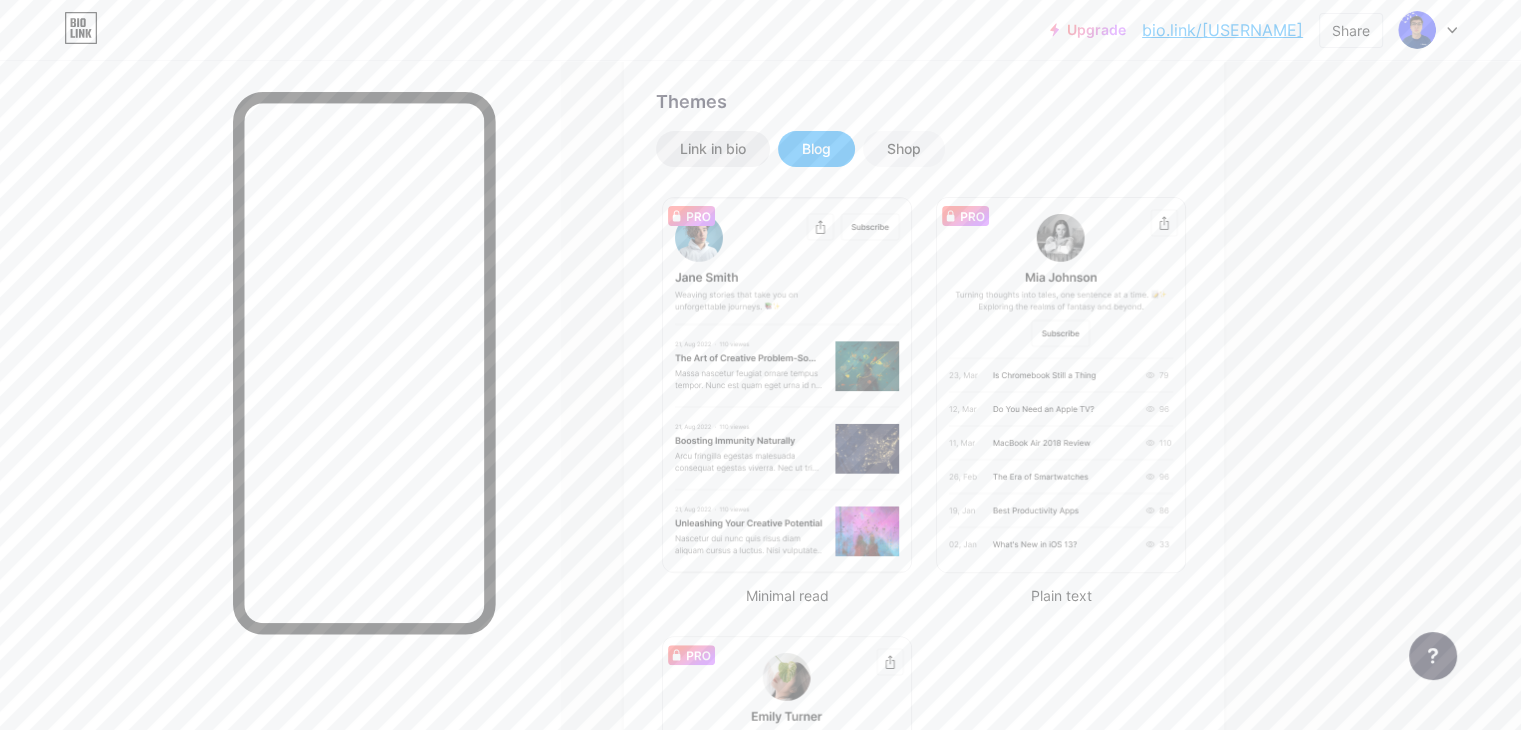 click on "Link in bio" at bounding box center [713, 149] 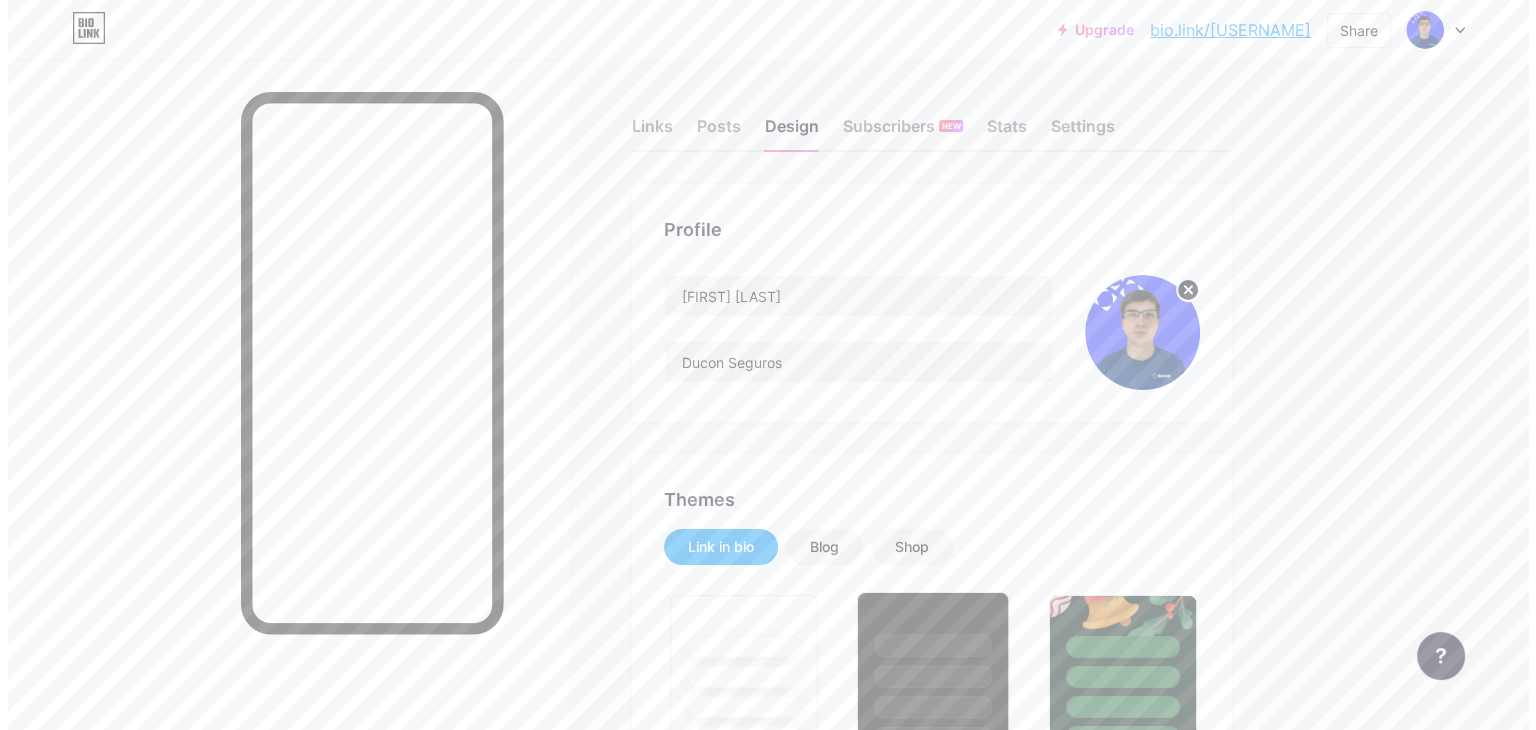 scroll, scrollTop: 0, scrollLeft: 0, axis: both 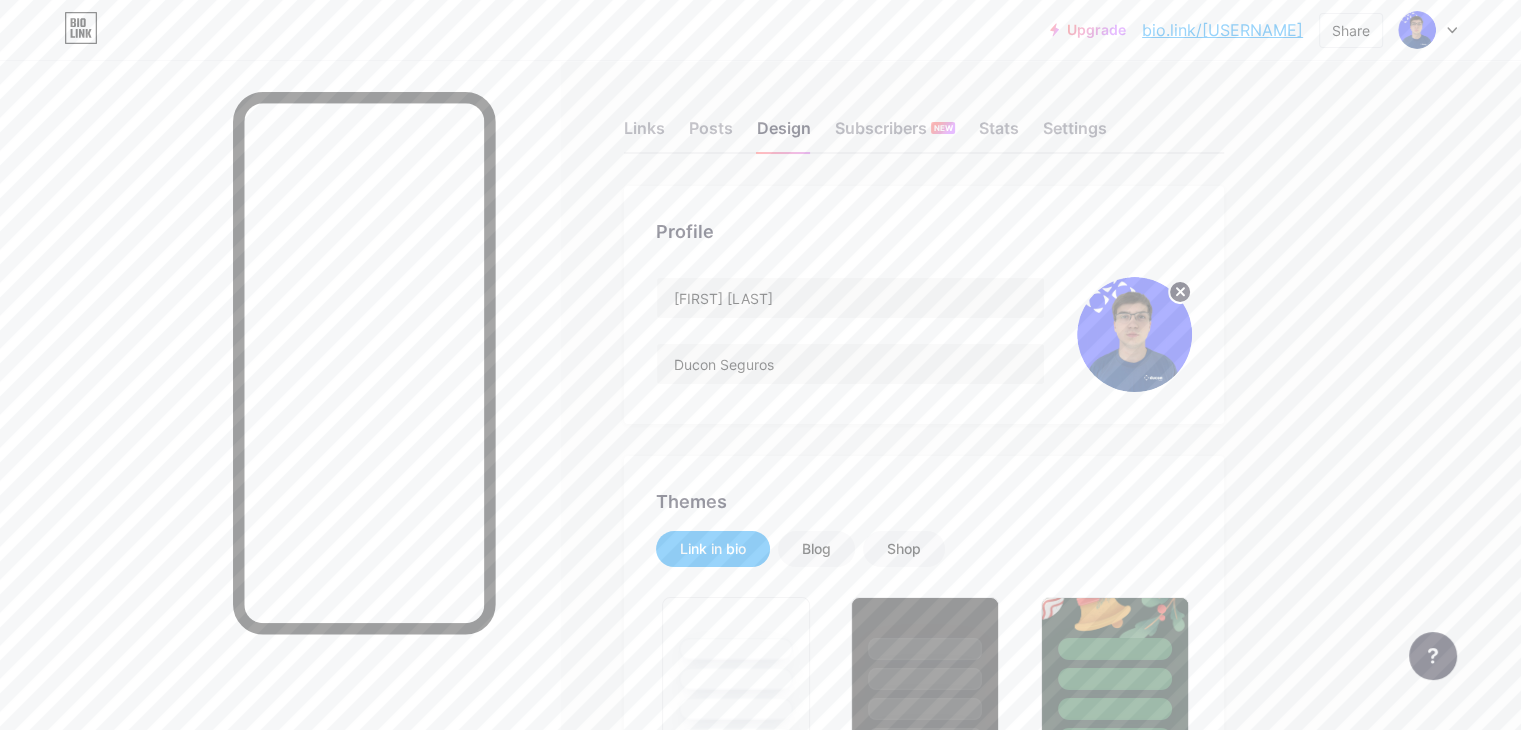 click on "Links
Posts
Design
Subscribers
NEW
Stats
Settings" at bounding box center [924, 119] 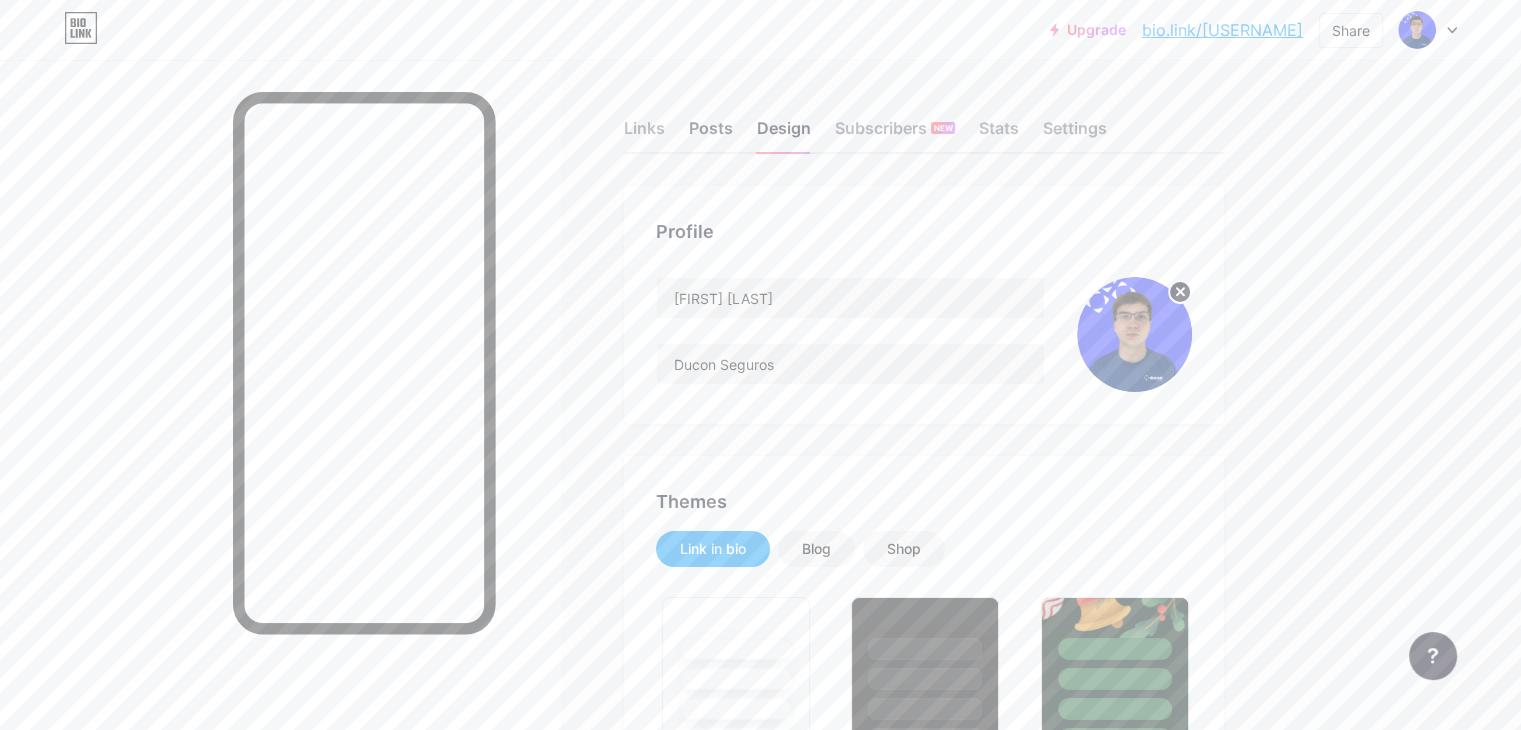 click on "Posts" at bounding box center (711, 134) 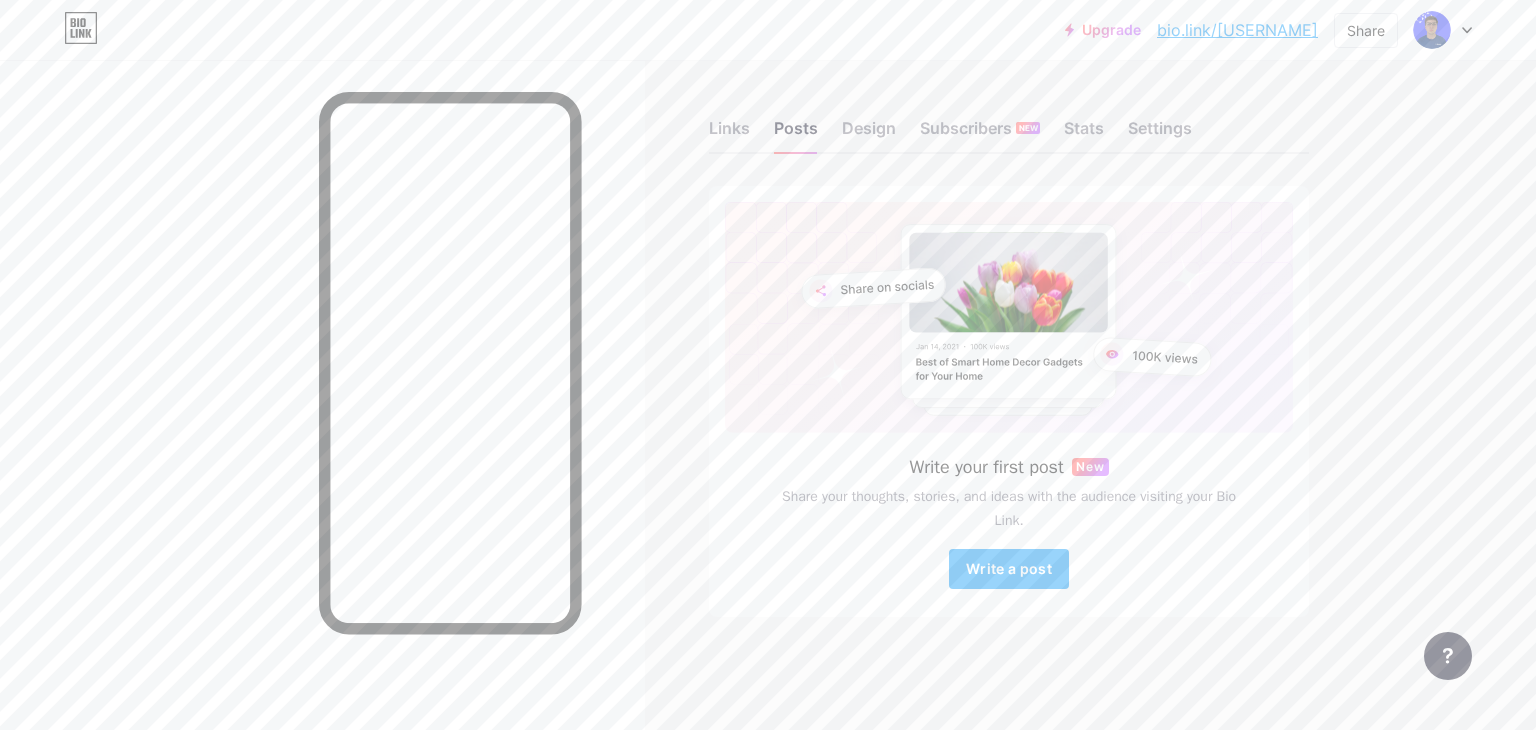 click on "Links
Posts
Design
Subscribers
NEW
Stats
Settings" at bounding box center [1009, 119] 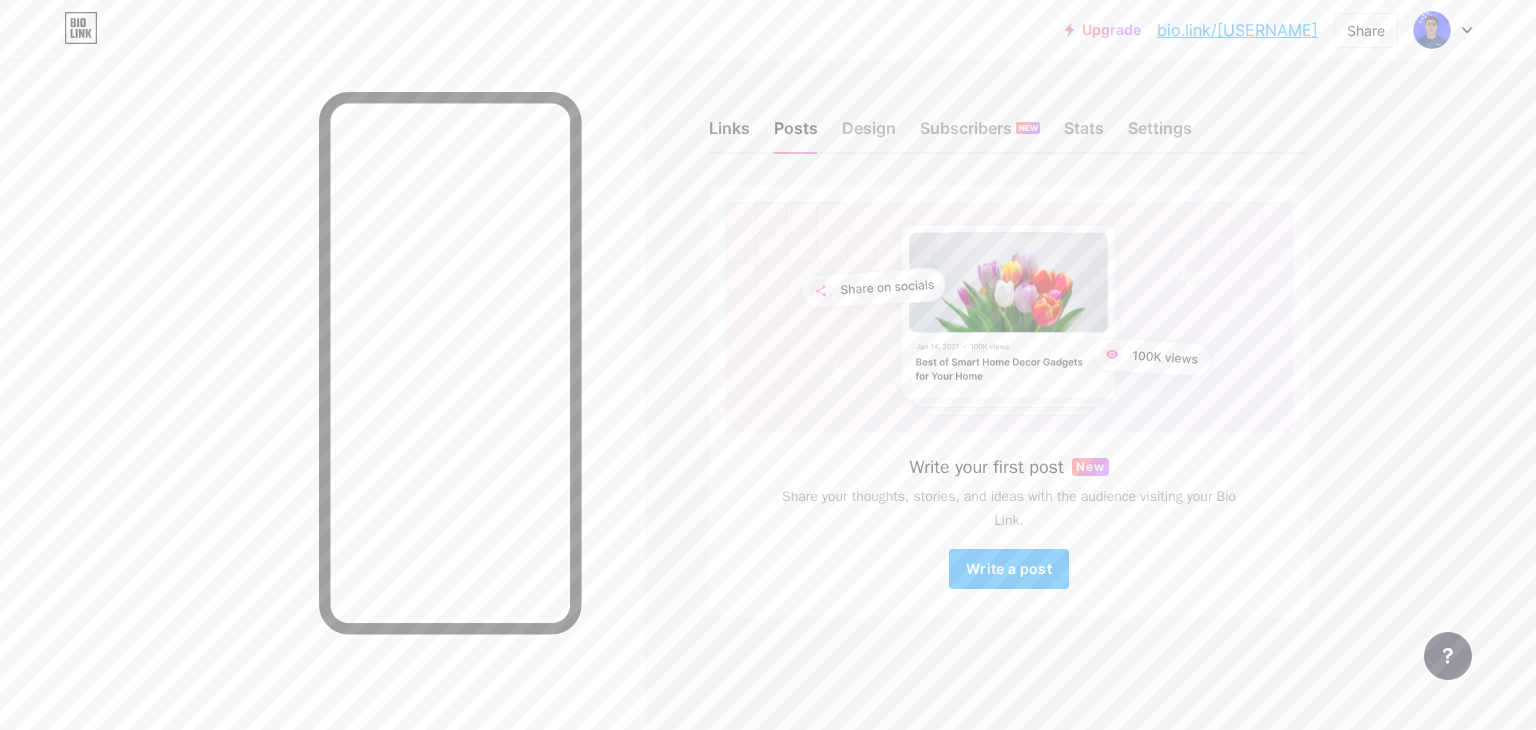 click on "Links" at bounding box center [729, 134] 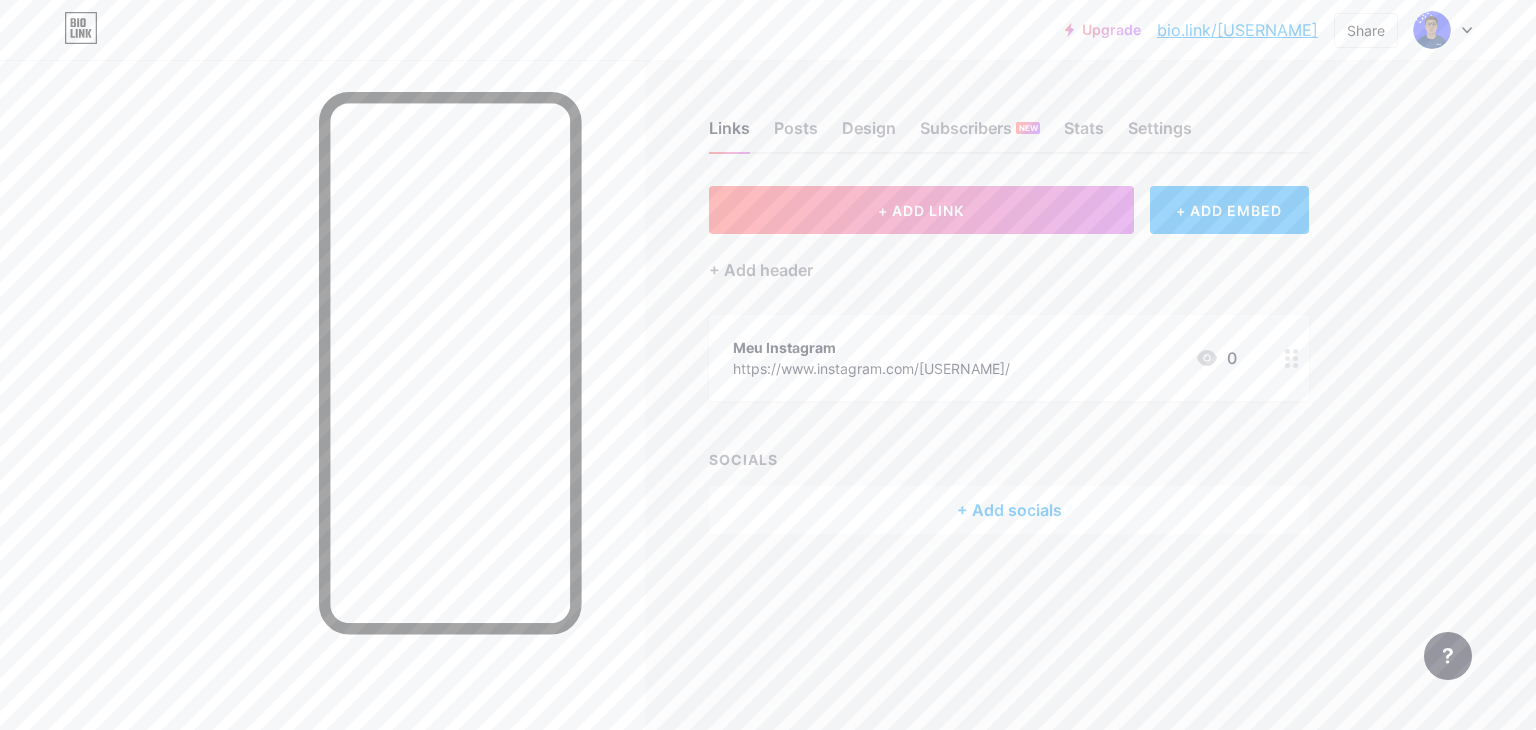 click on "+ ADD EMBED" at bounding box center [1229, 210] 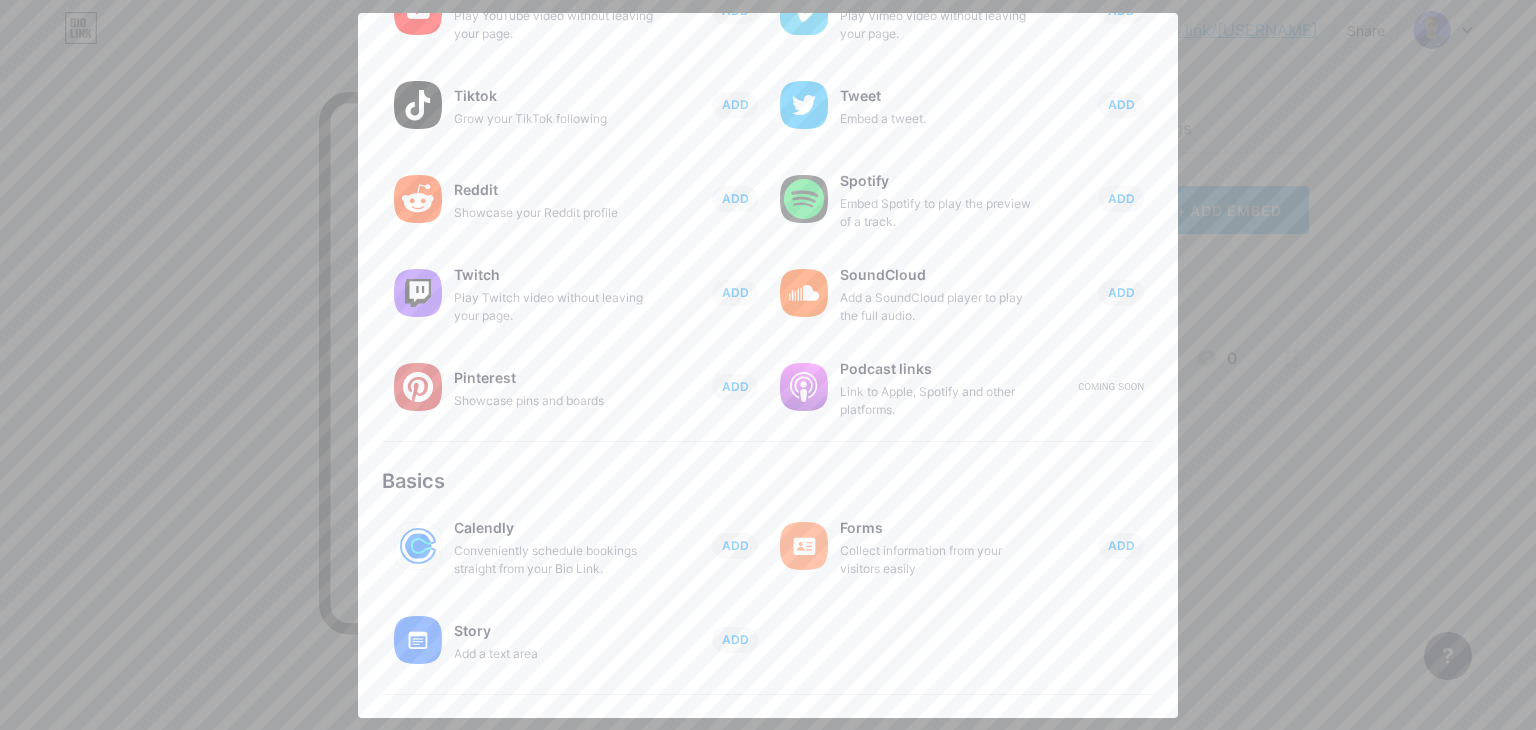 scroll, scrollTop: 0, scrollLeft: 0, axis: both 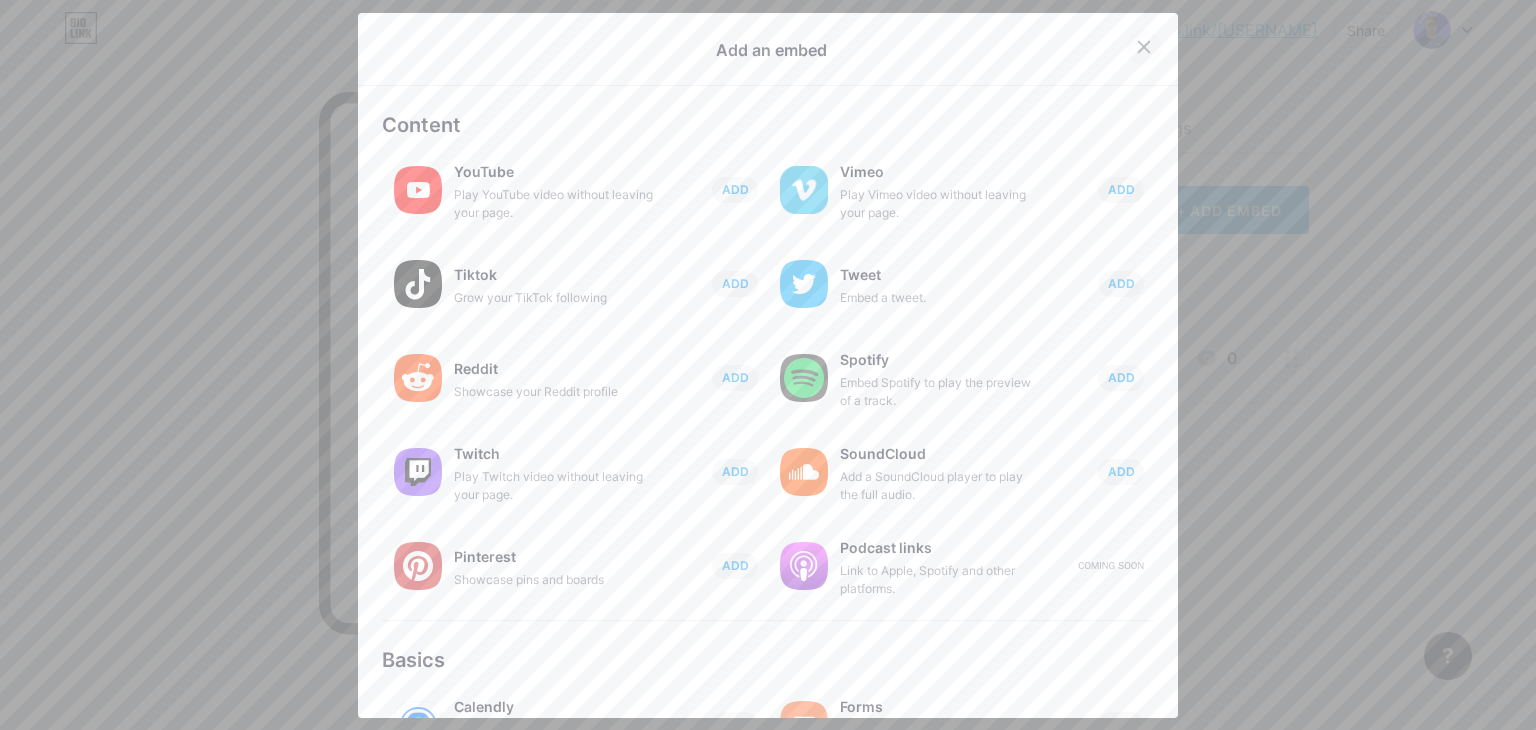 click 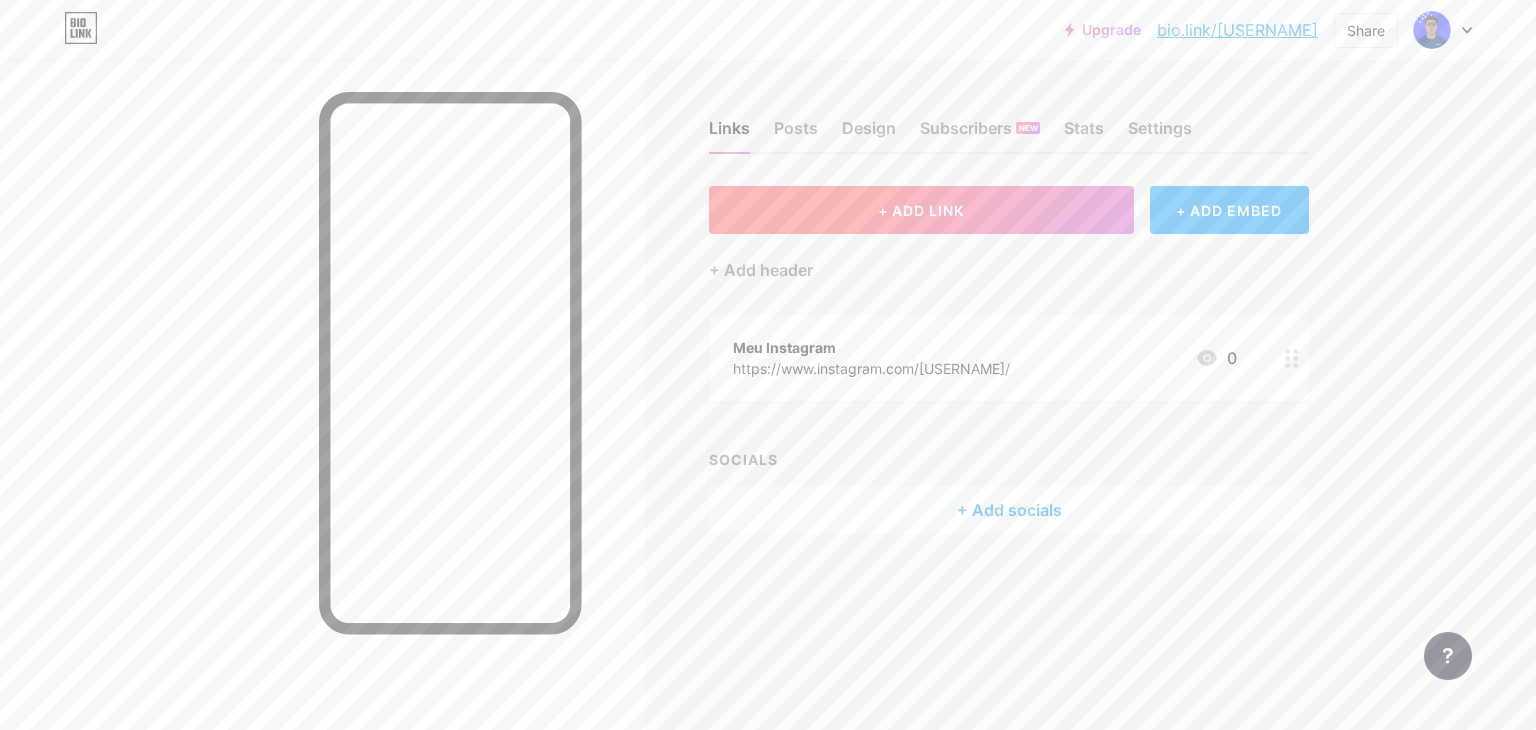 click on "+ ADD LINK" at bounding box center [921, 210] 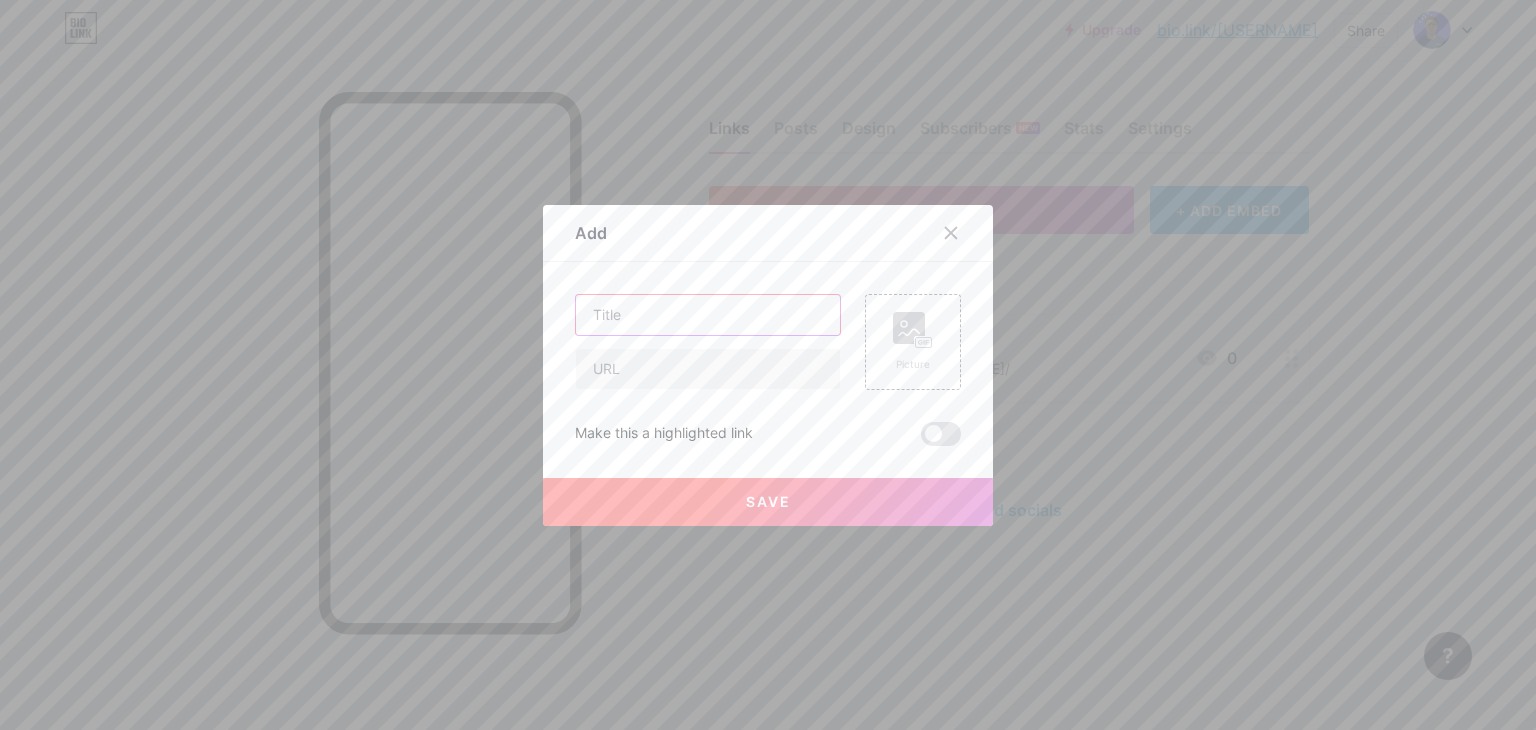 click at bounding box center (708, 315) 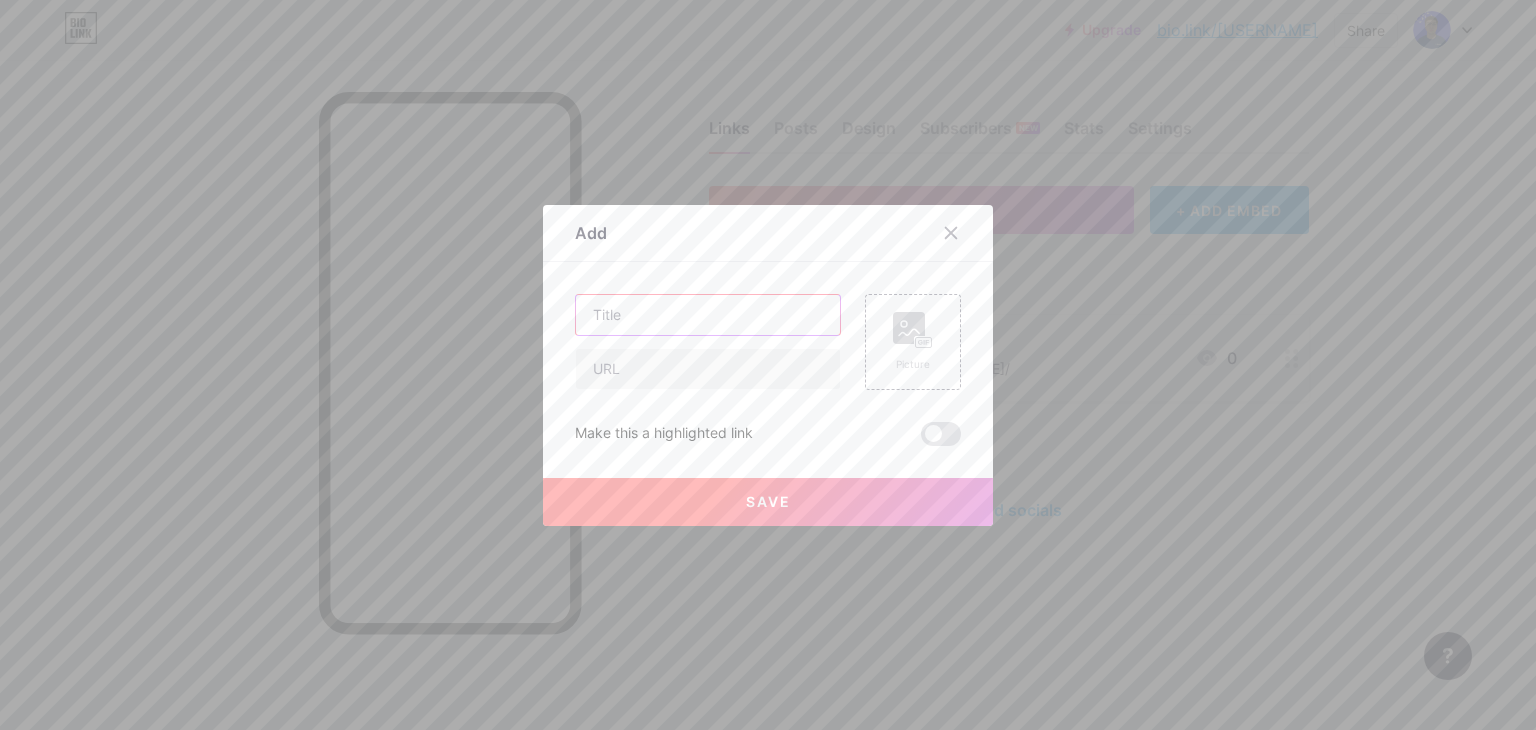 type on "L" 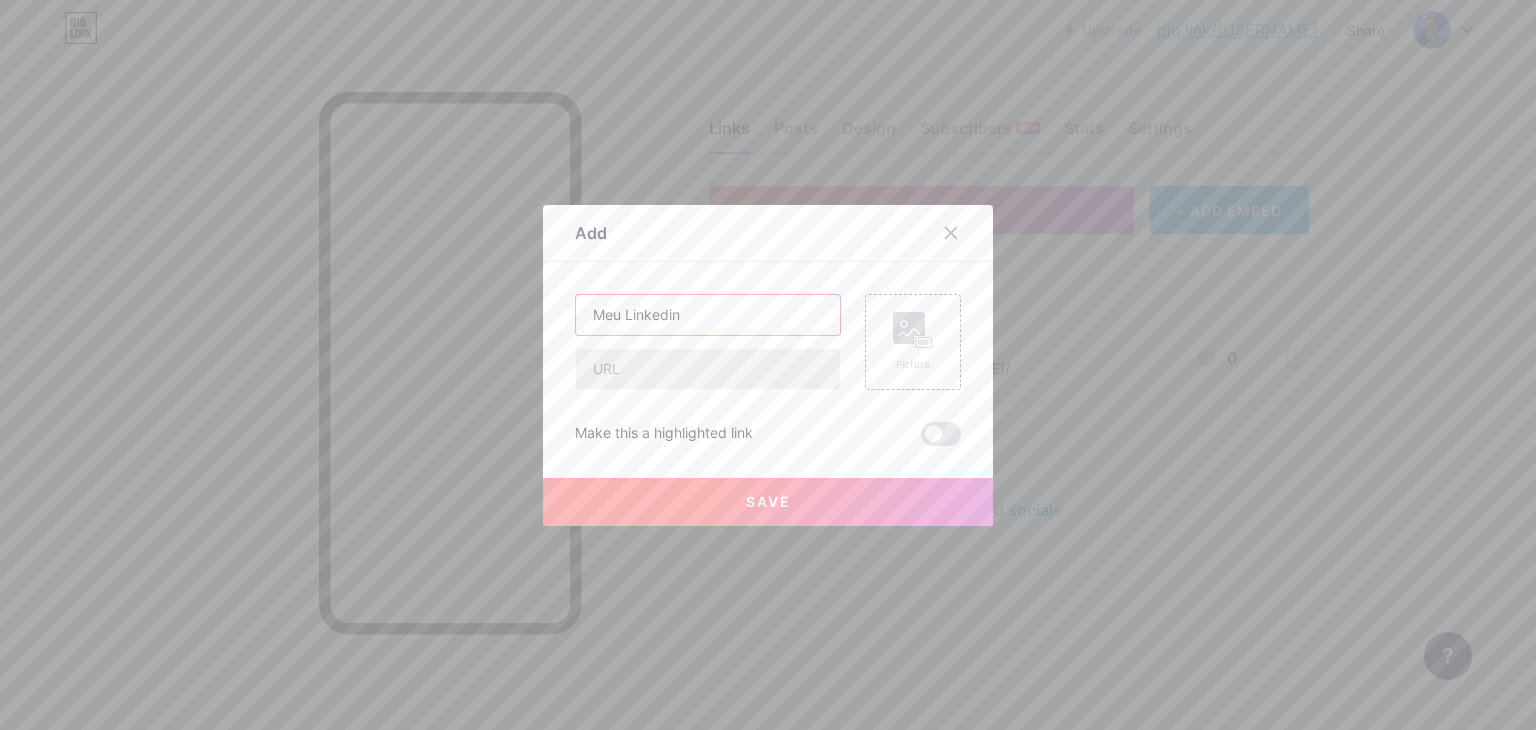 type on "Meu Linkedin" 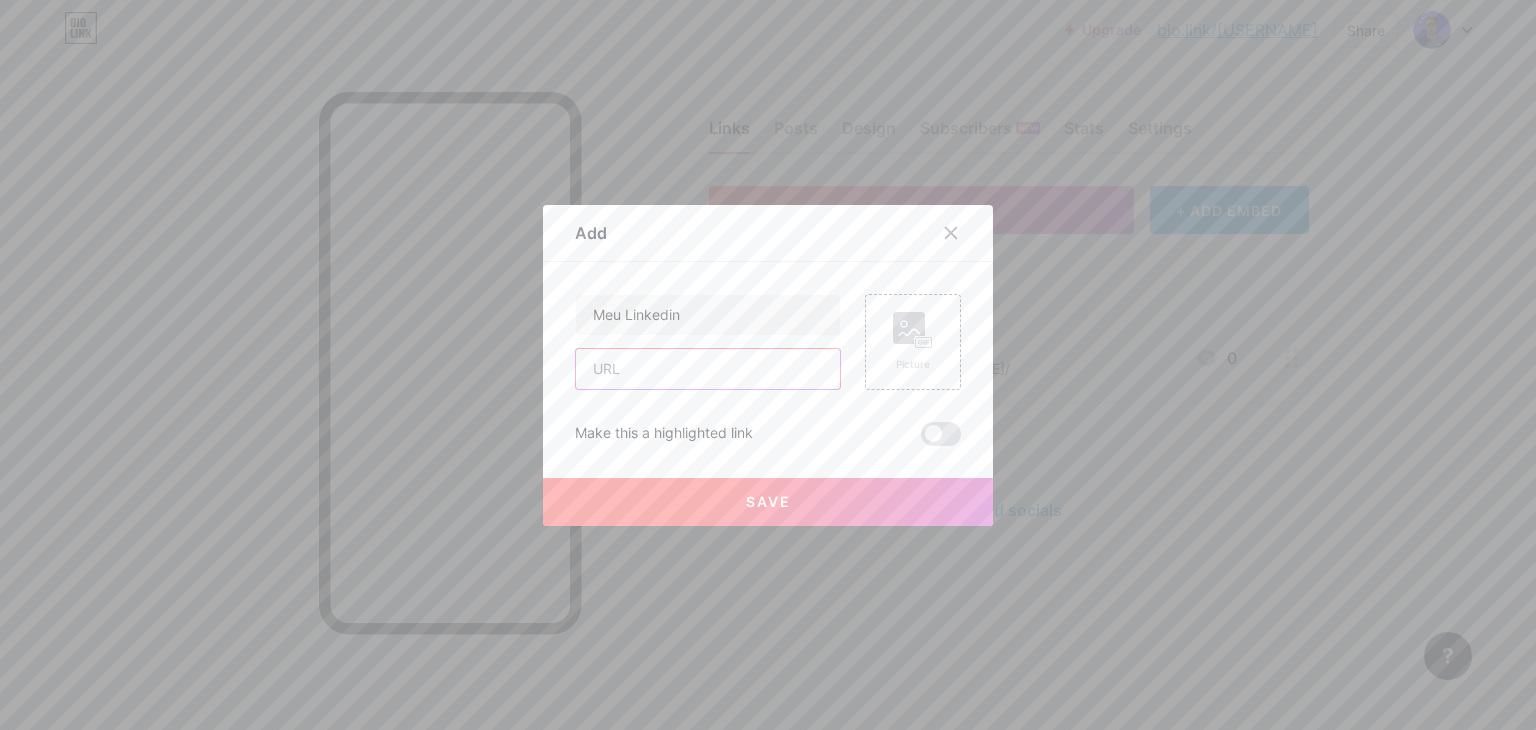 click at bounding box center [708, 369] 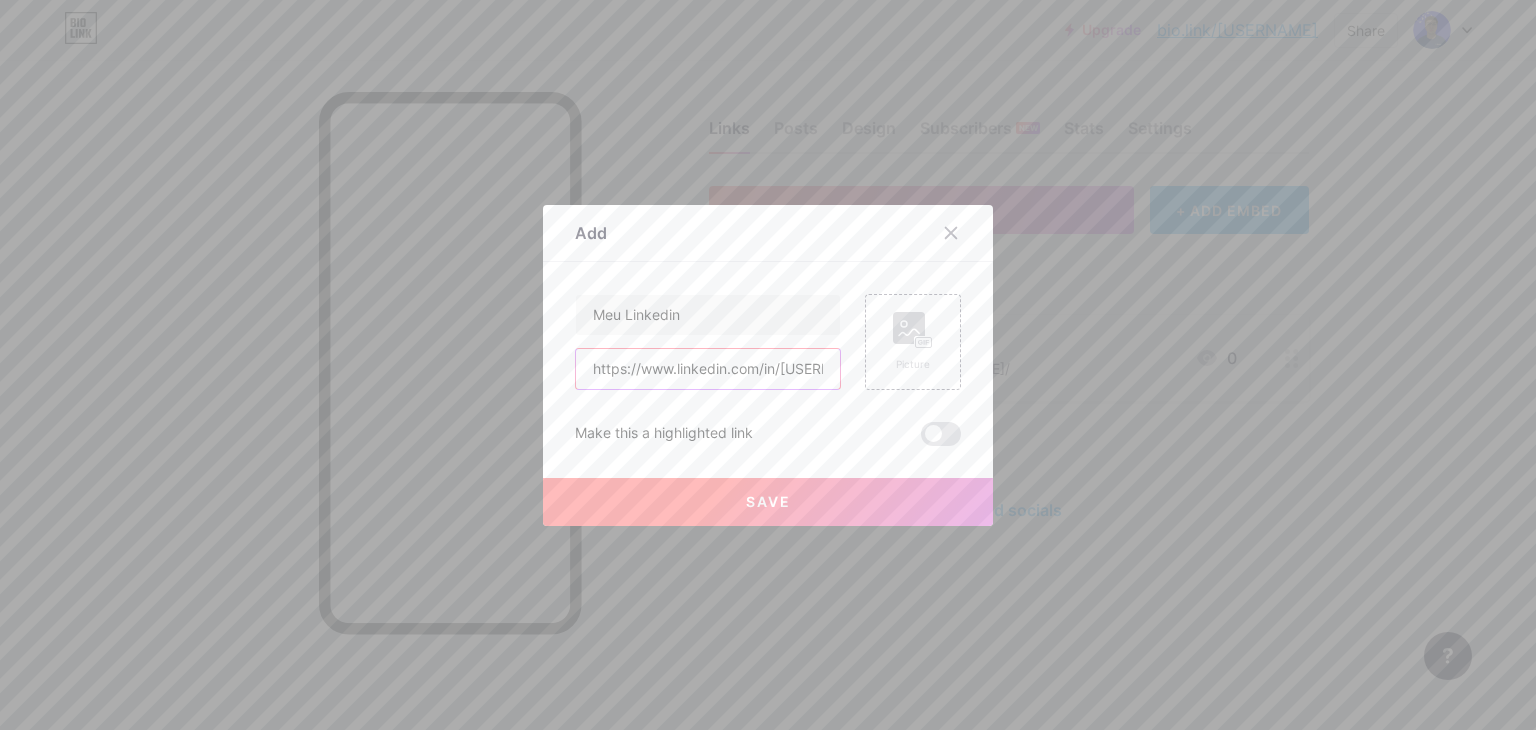 scroll, scrollTop: 0, scrollLeft: 200, axis: horizontal 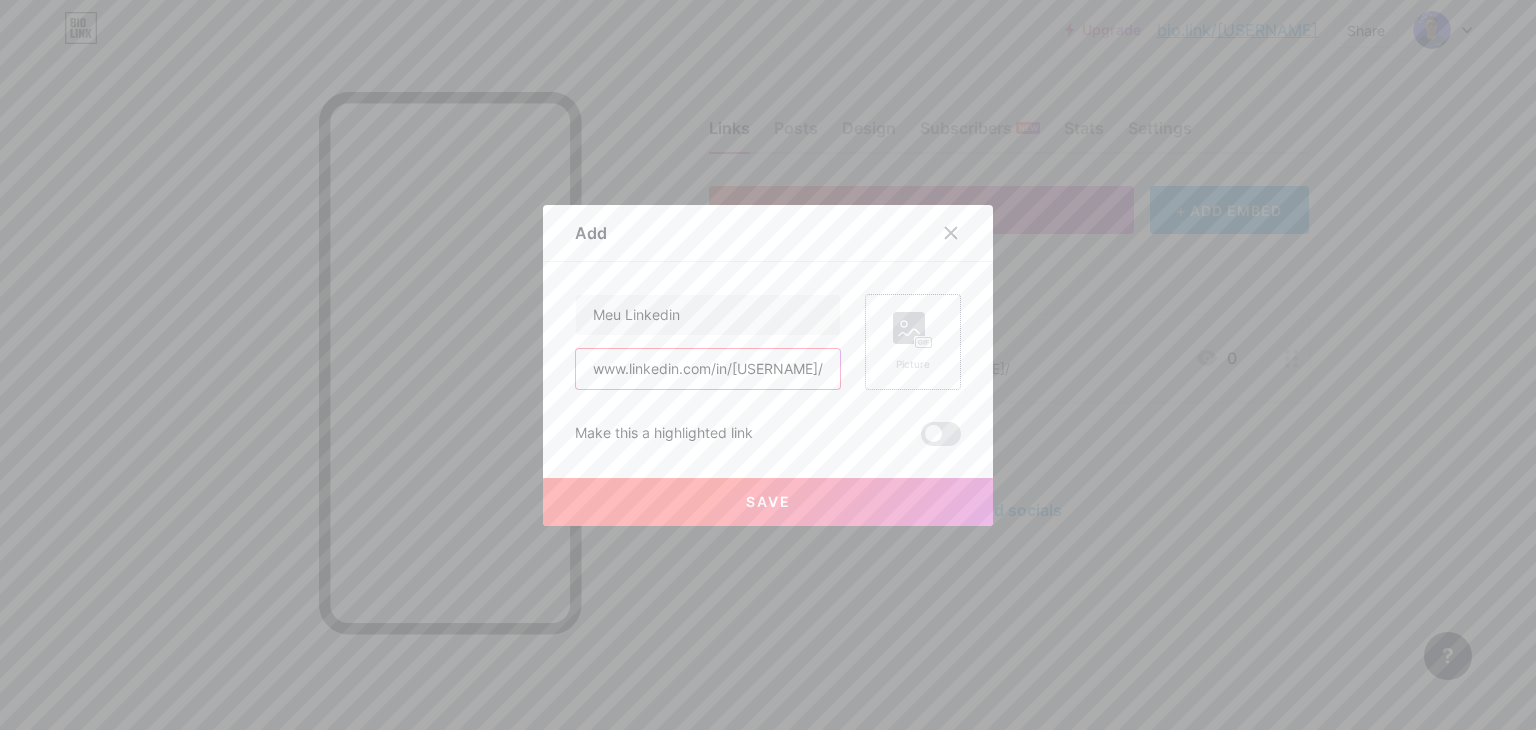 type on "https://www.linkedin.com/in/[USERNAME]/" 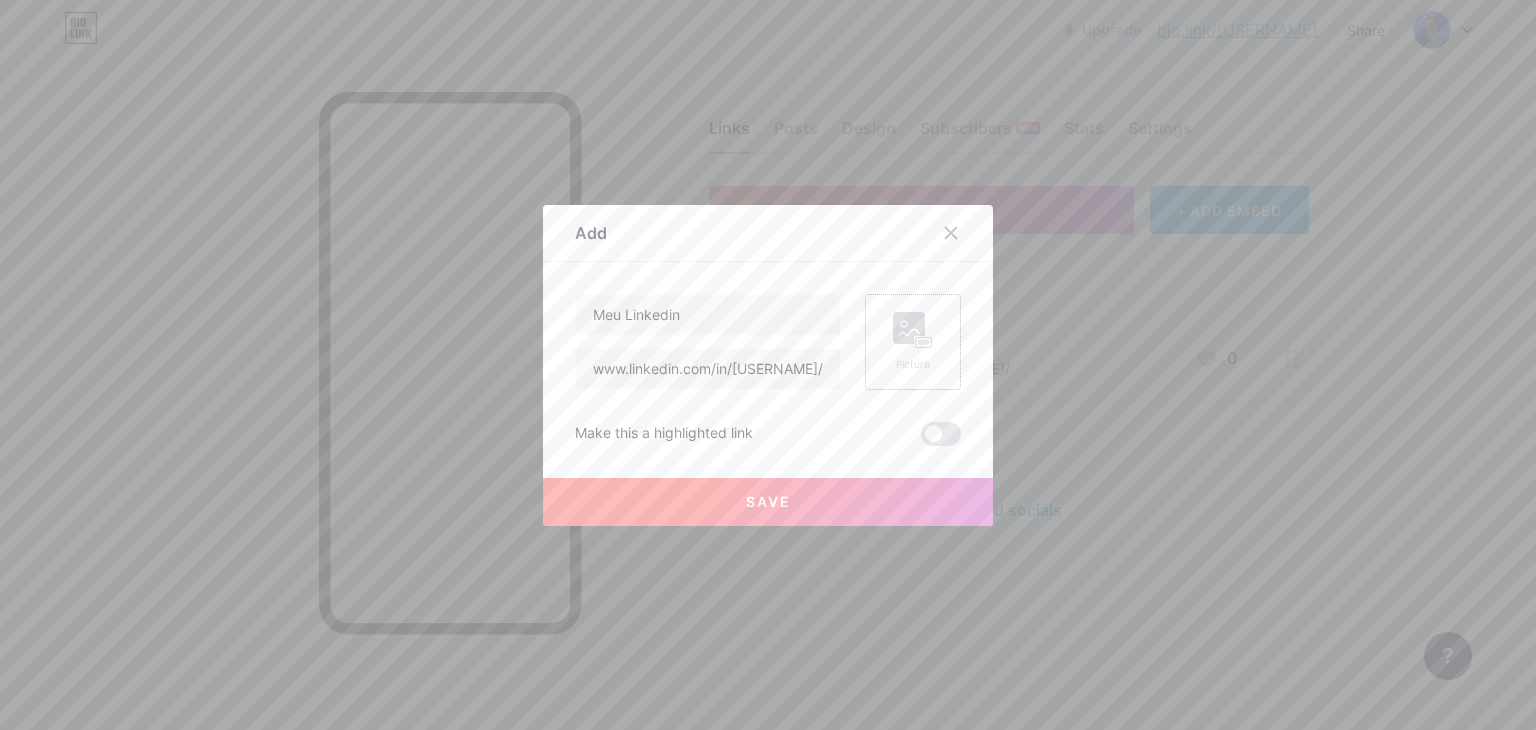 scroll, scrollTop: 0, scrollLeft: 0, axis: both 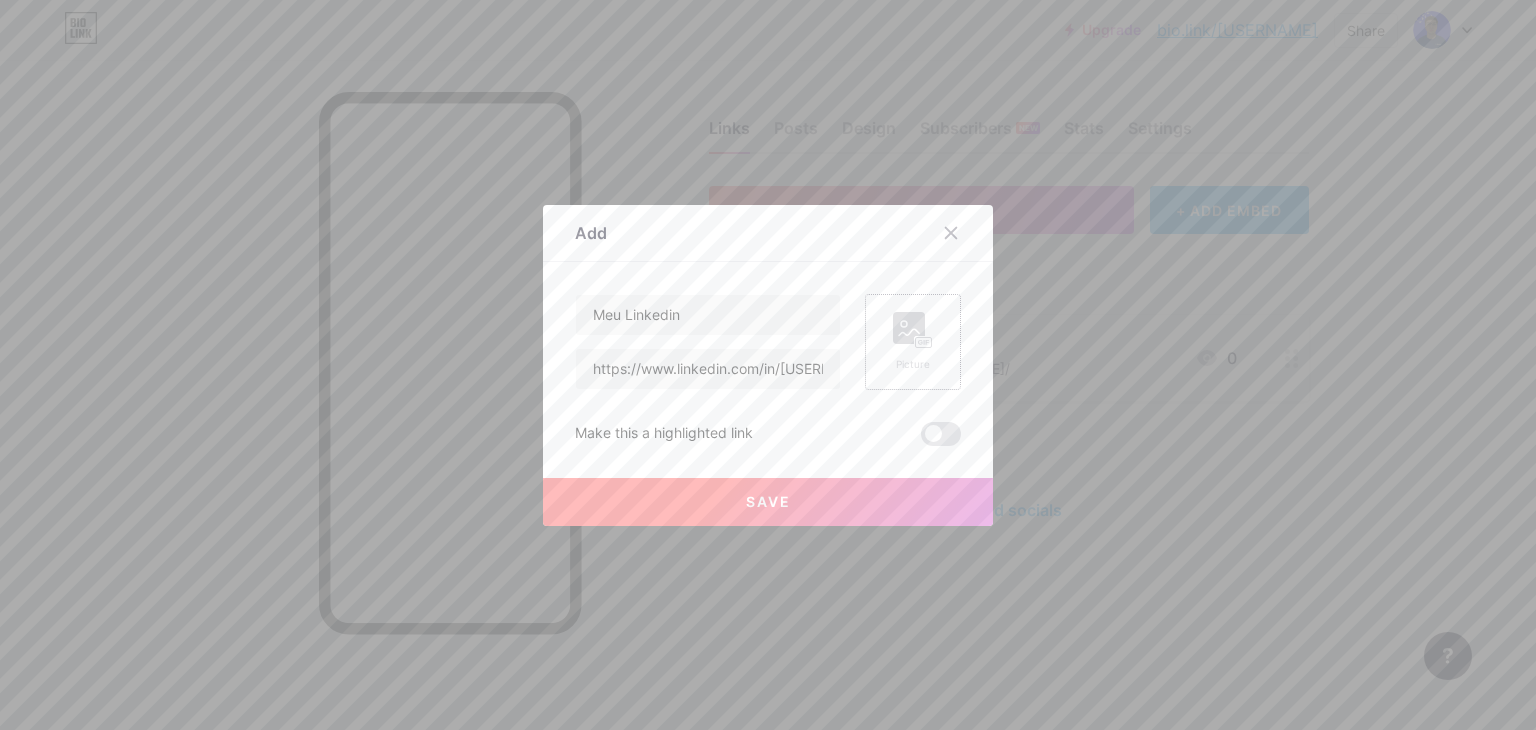 click 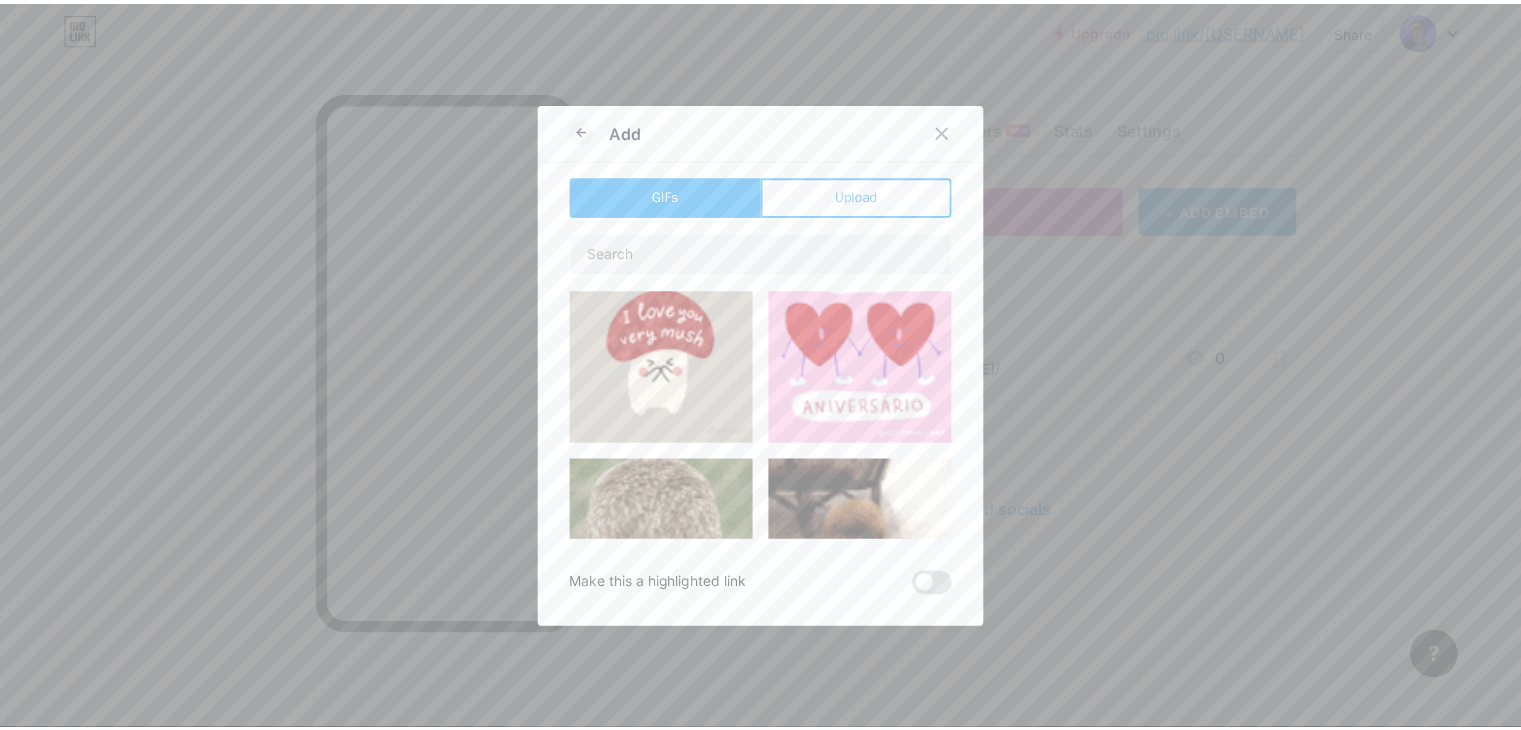 scroll, scrollTop: 0, scrollLeft: 0, axis: both 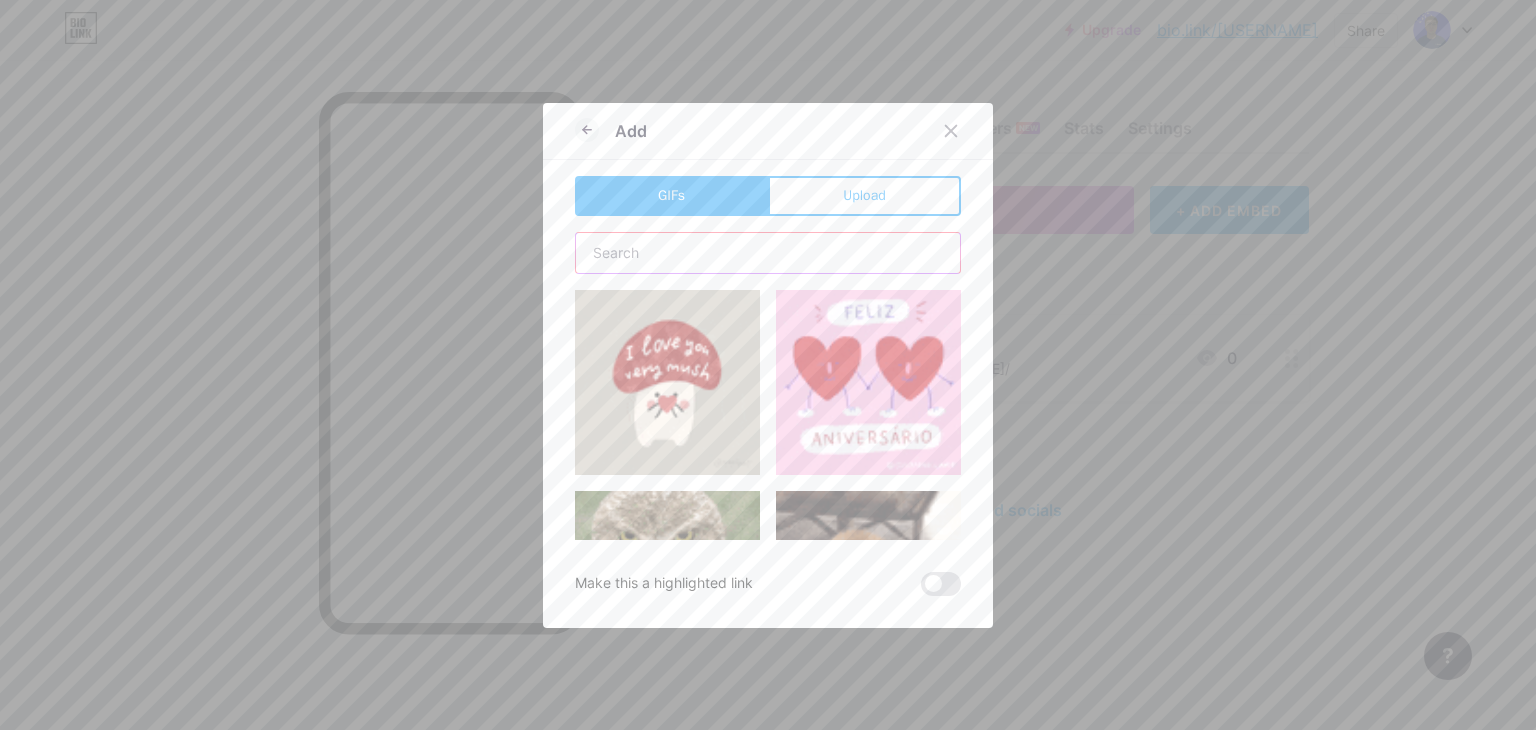 click at bounding box center (768, 253) 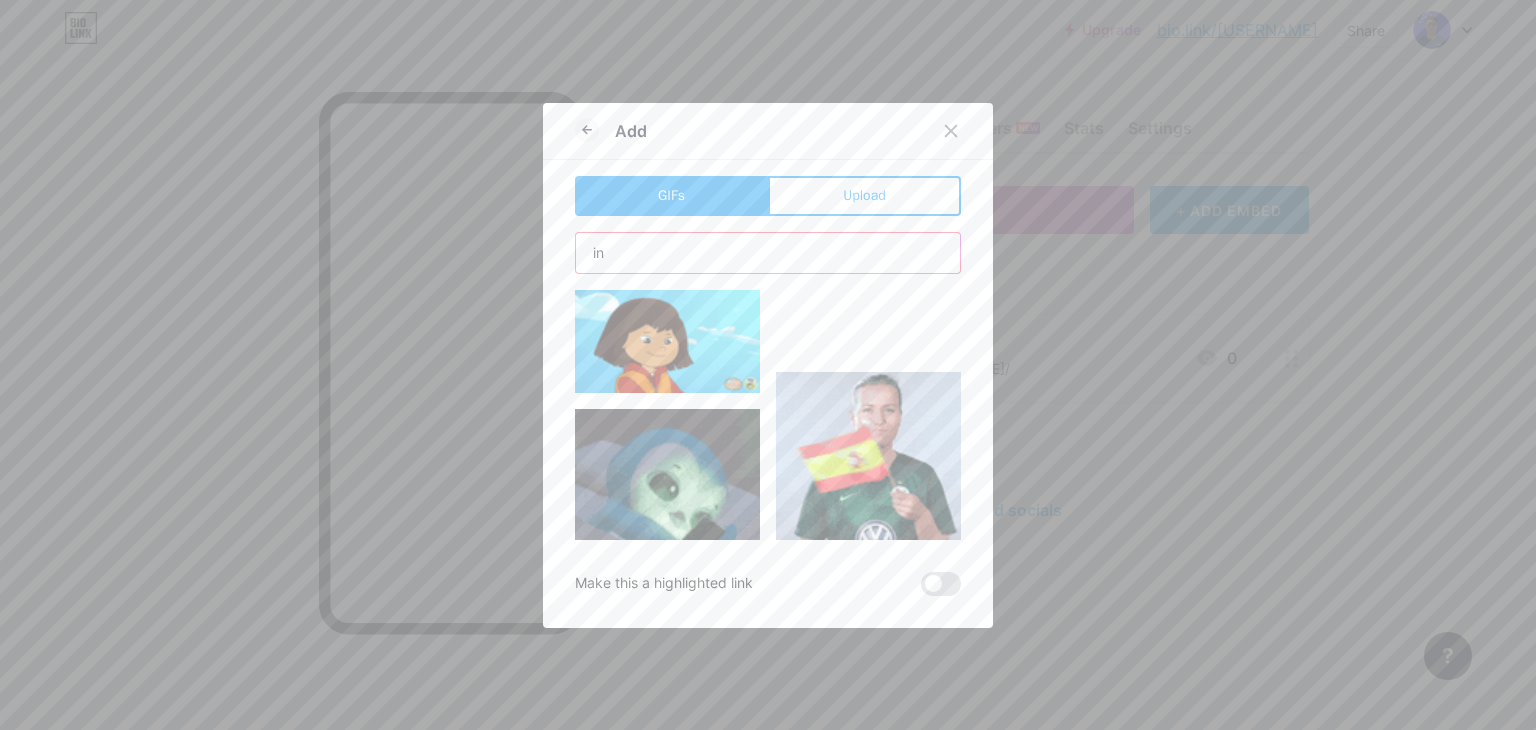 type on "i" 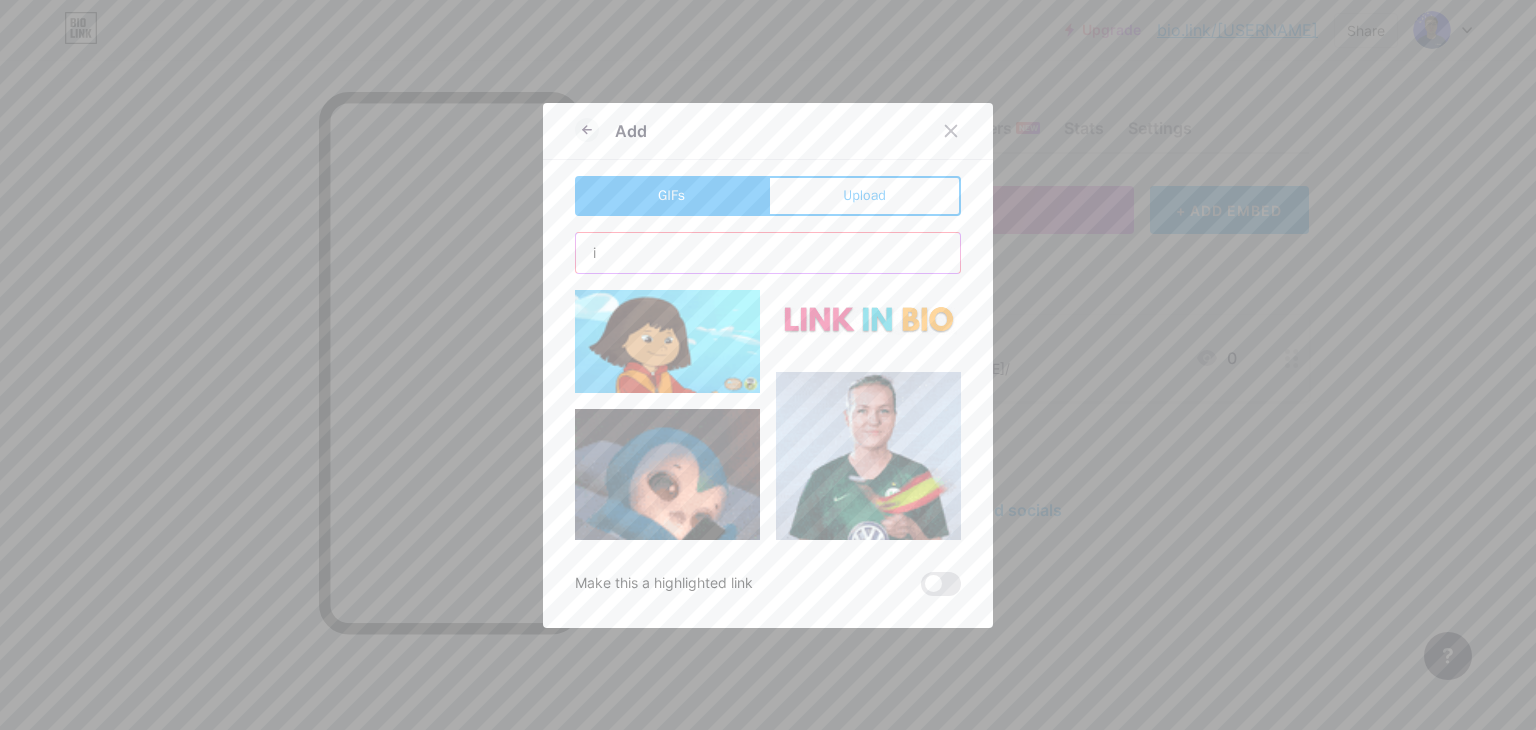 type 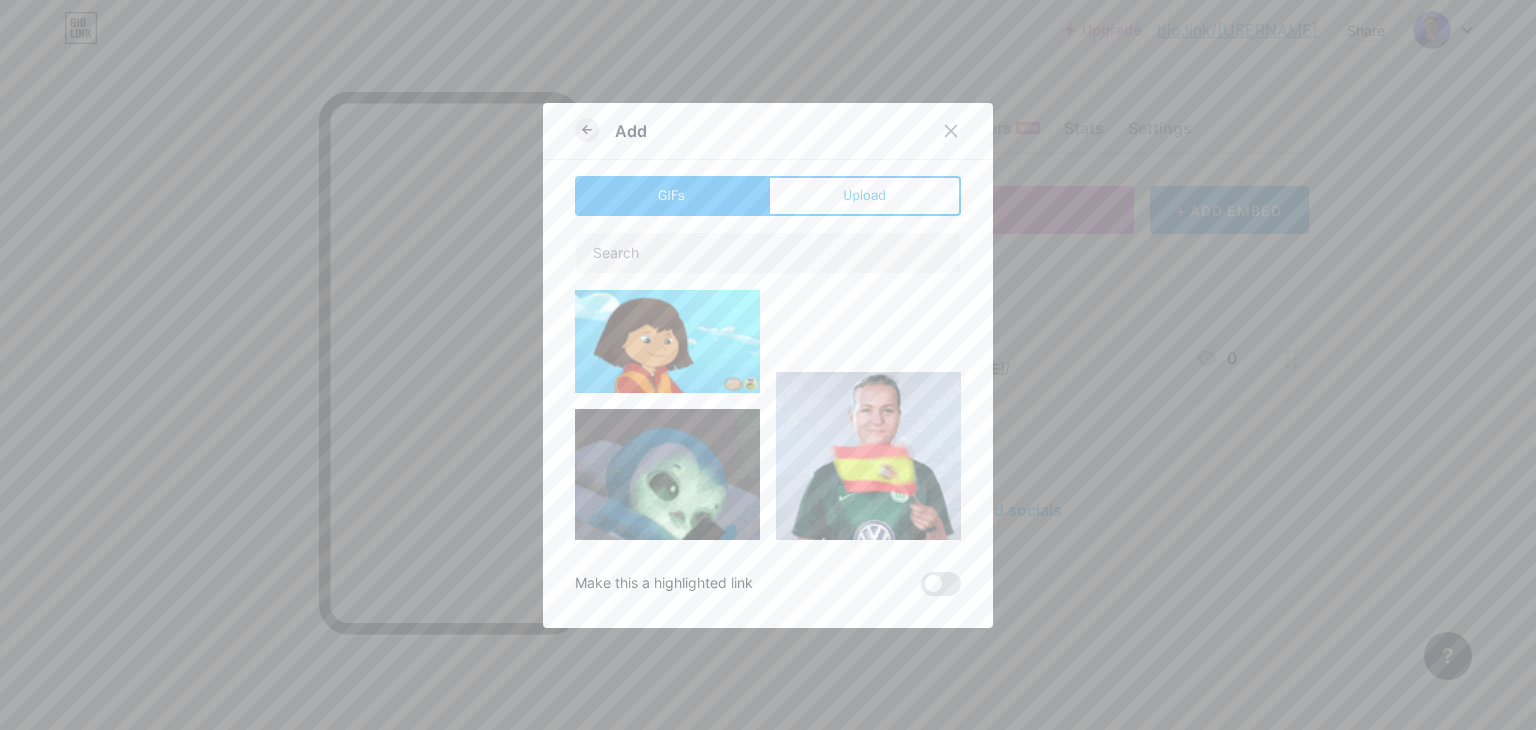click 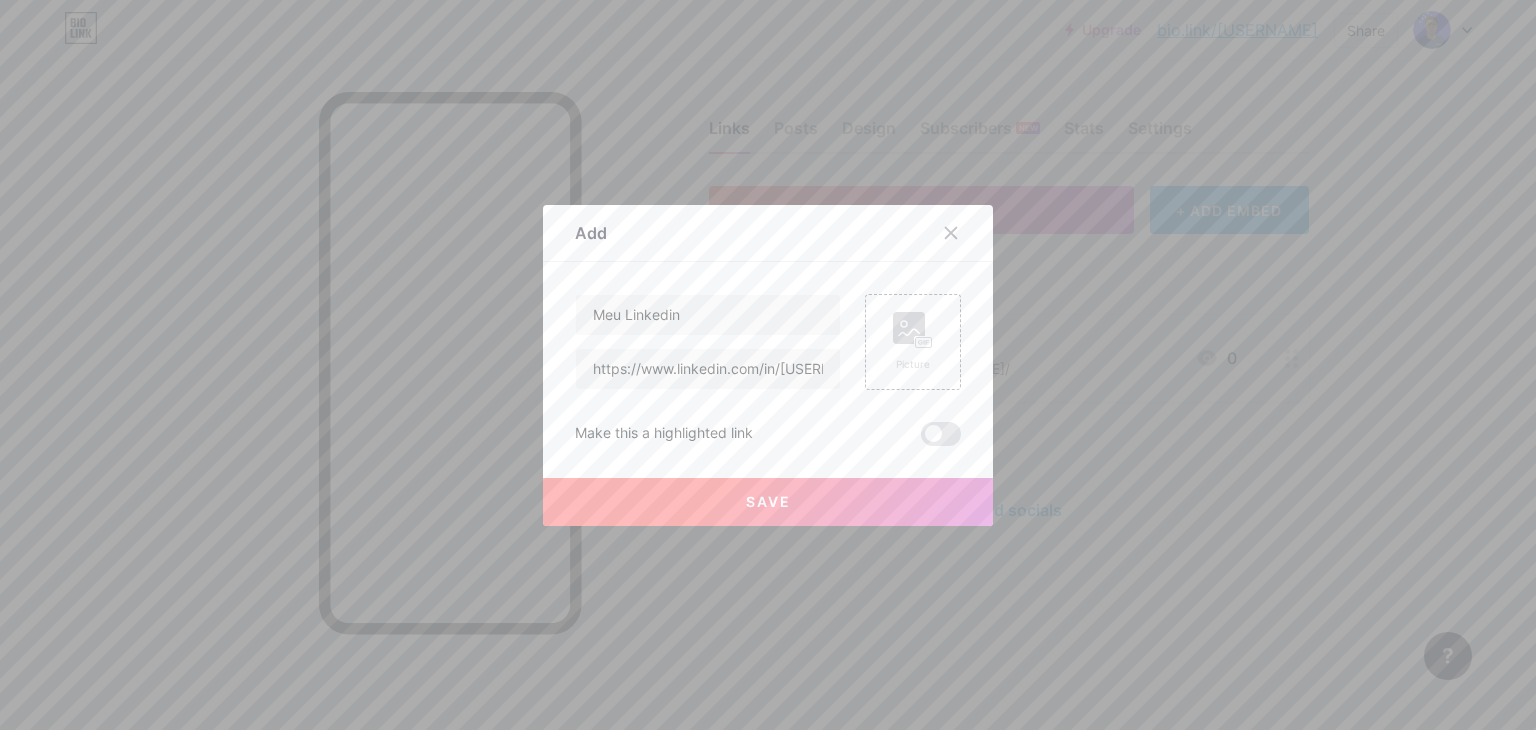 click on "Save" at bounding box center (768, 502) 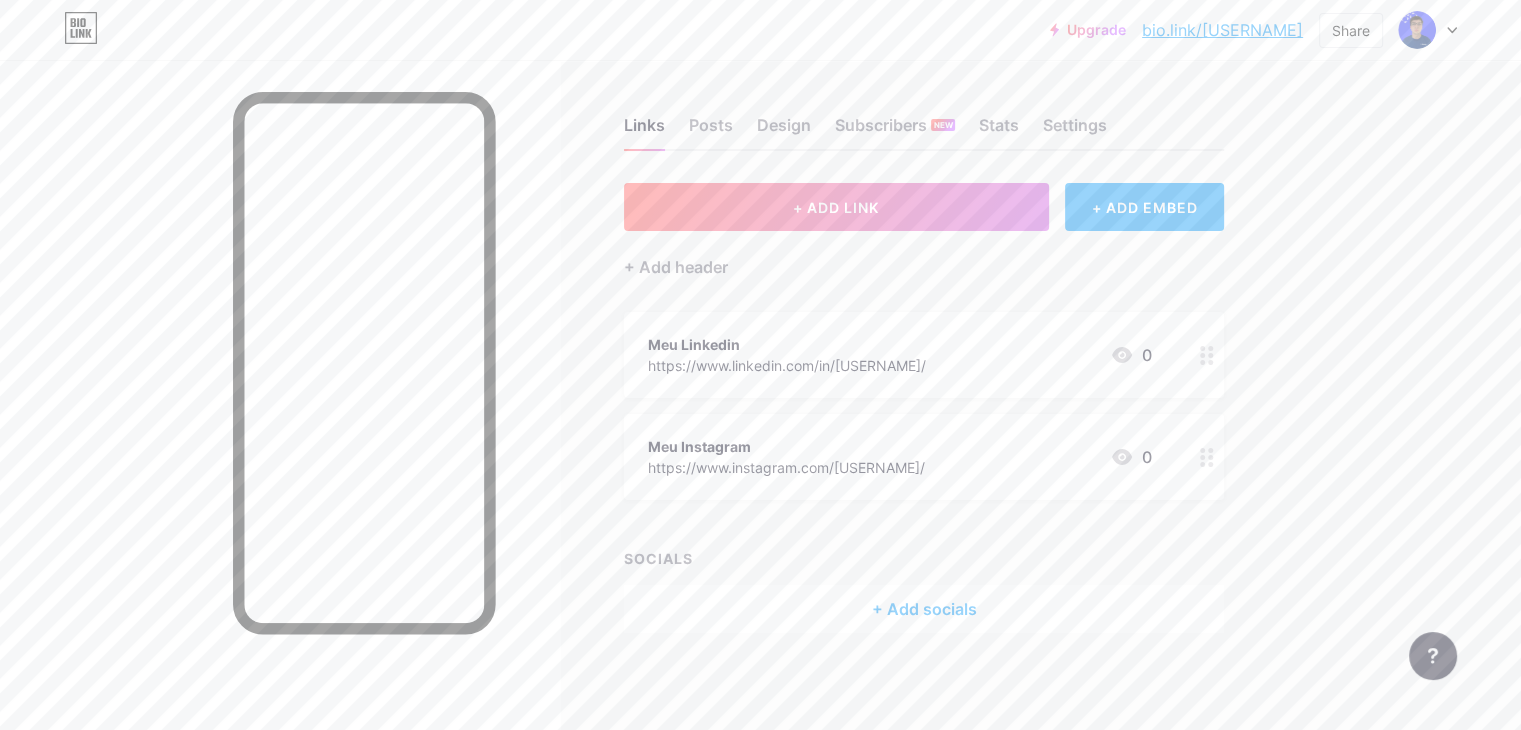 scroll, scrollTop: 4, scrollLeft: 0, axis: vertical 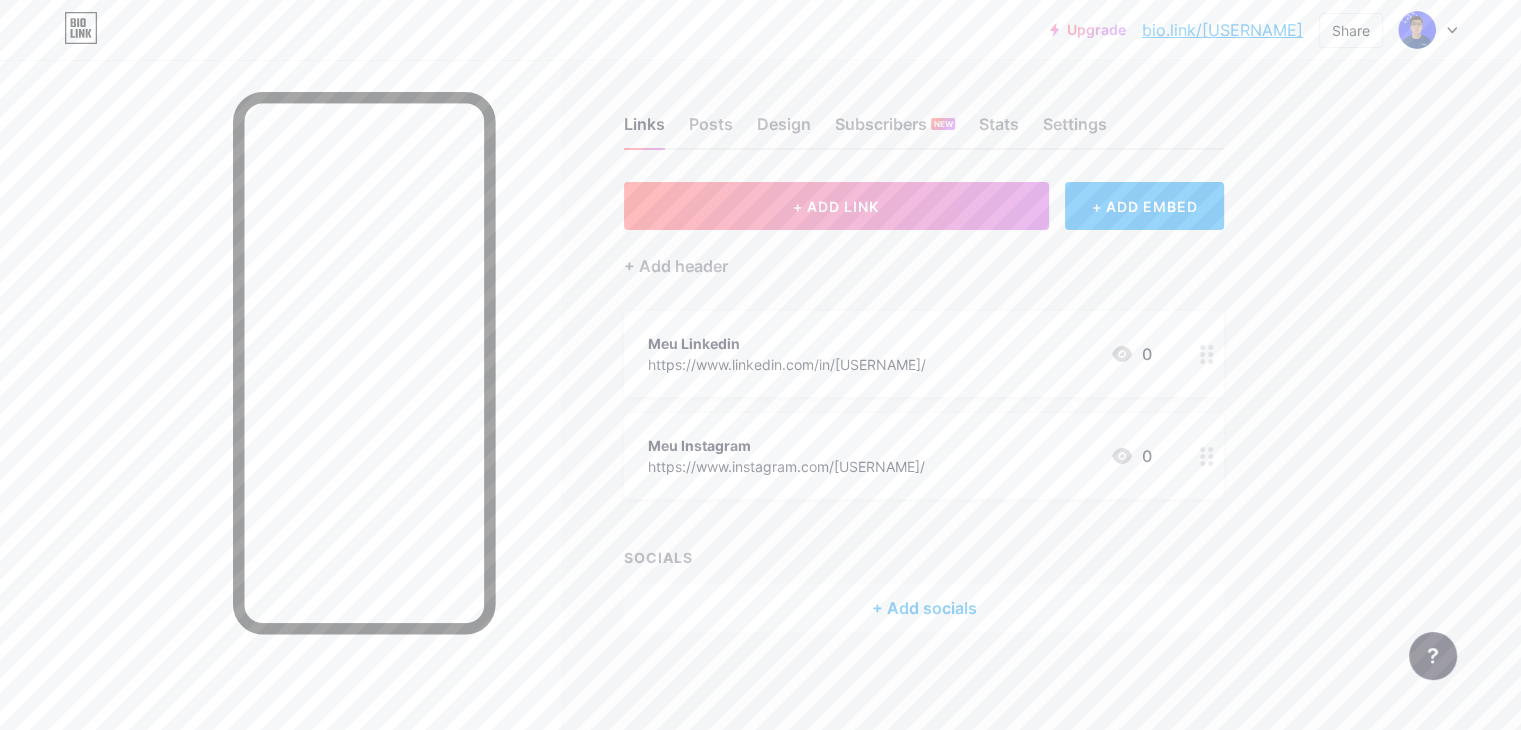 drag, startPoint x: 792, startPoint y: 446, endPoint x: 793, endPoint y: 470, distance: 24.020824 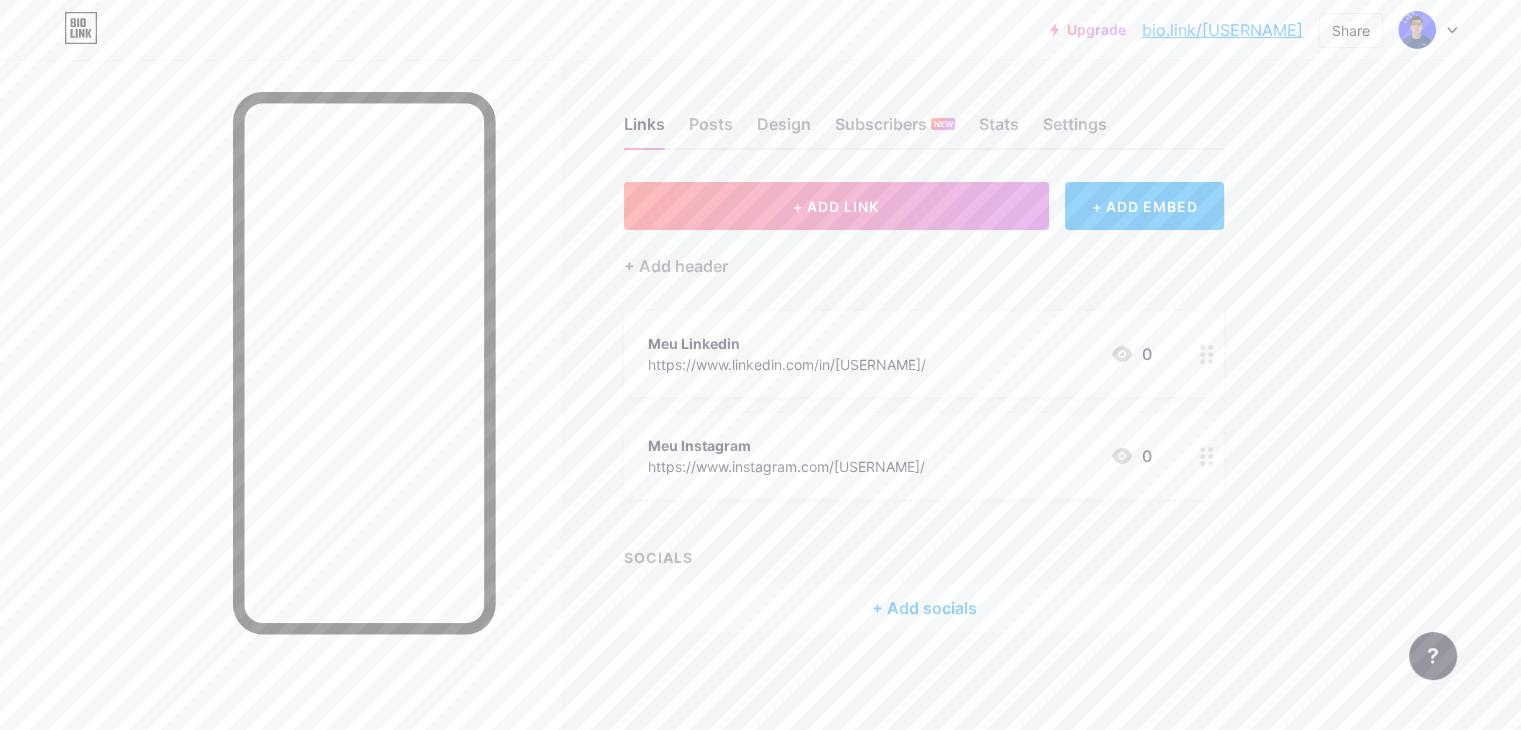 click on "Meu Instagram
https://www.instagram.com/[USERNAME]/" at bounding box center (786, 456) 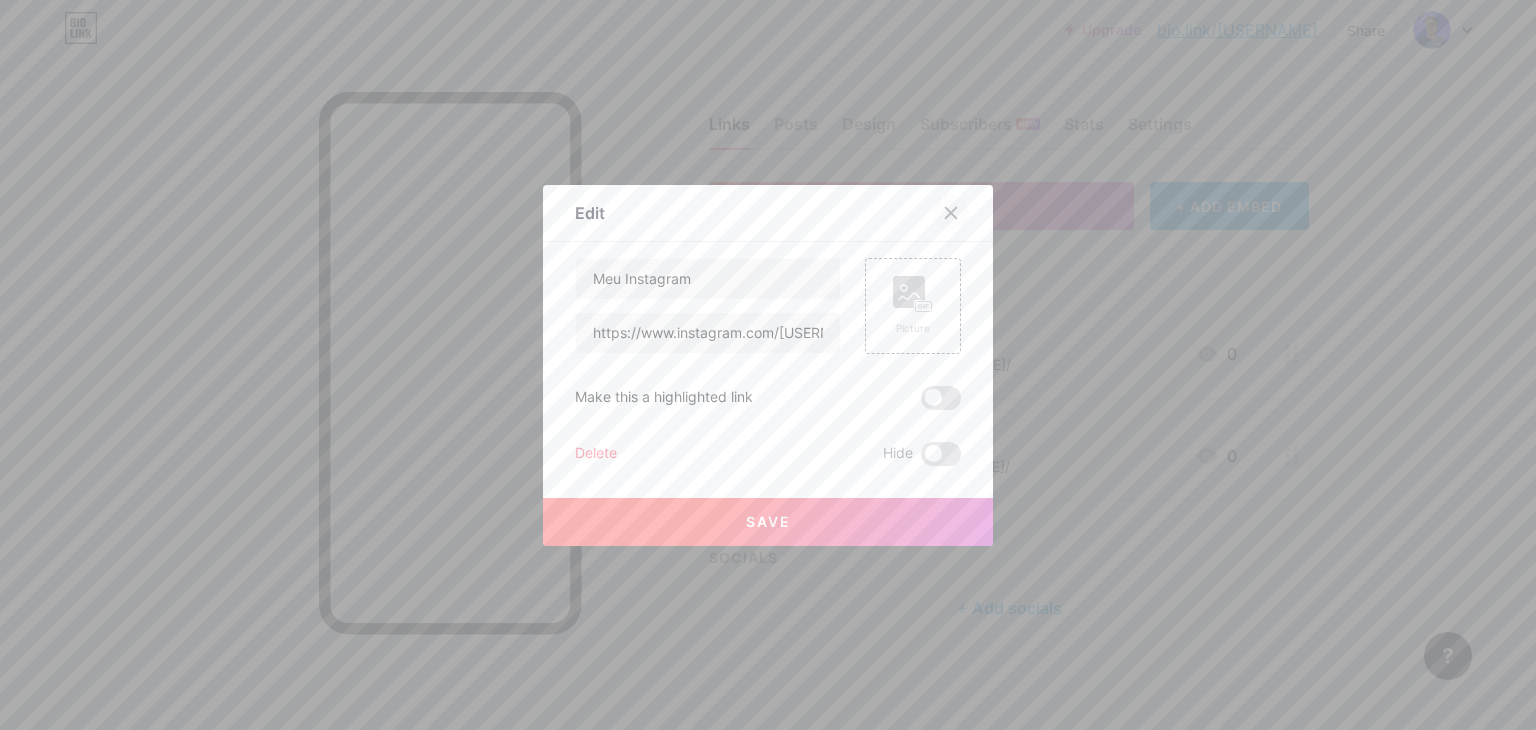 click at bounding box center (951, 213) 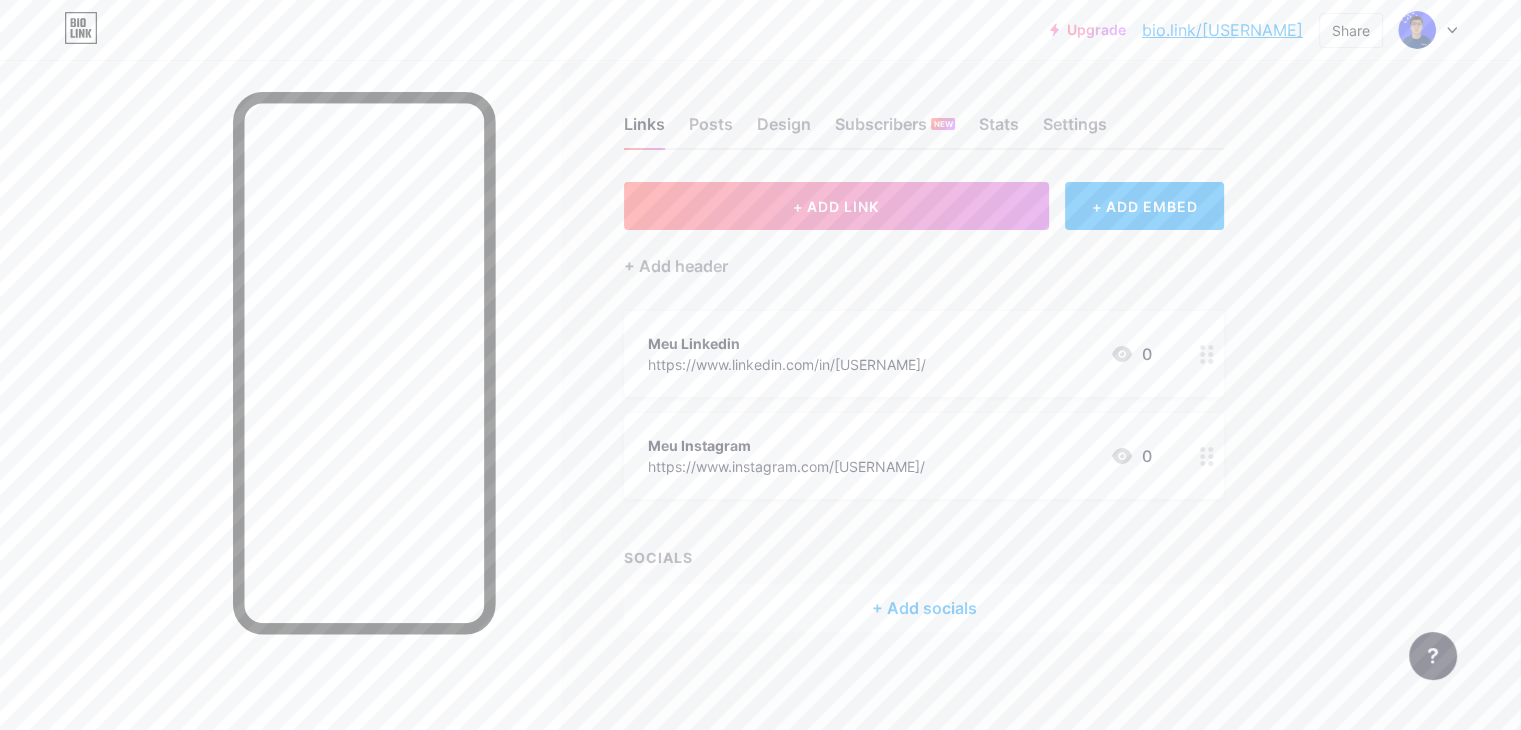 drag, startPoint x: 1118, startPoint y: 465, endPoint x: 1135, endPoint y: 481, distance: 23.345236 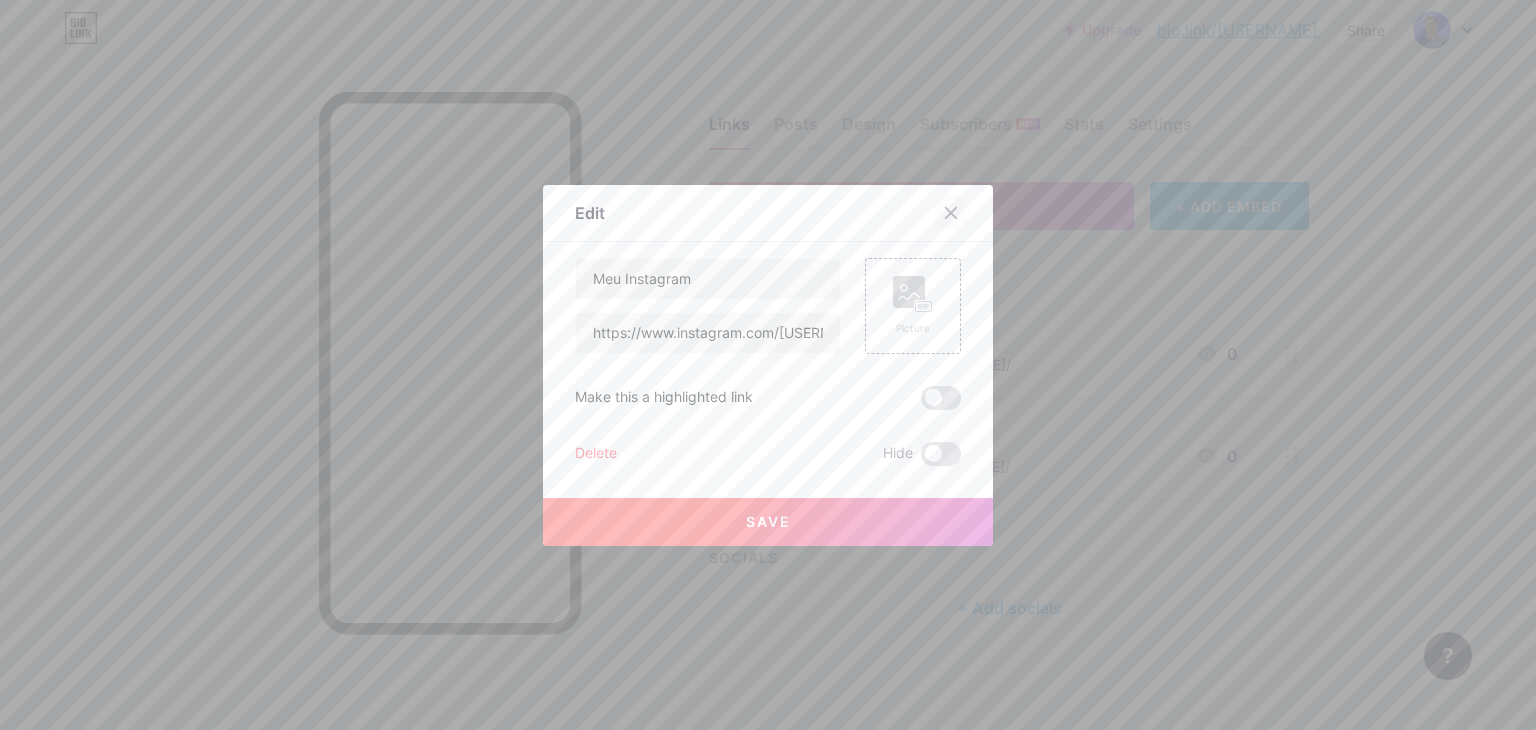 click 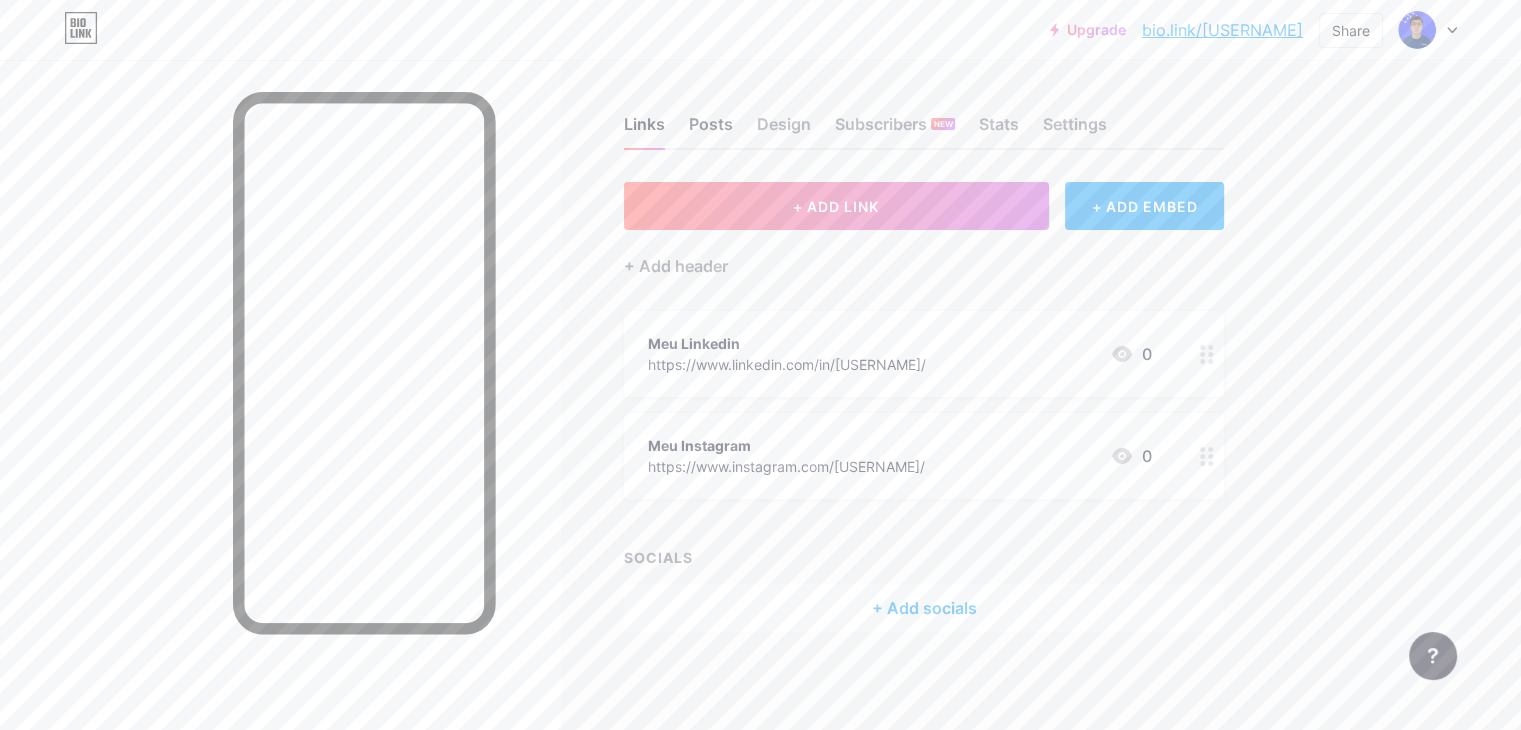 click on "Posts" at bounding box center [711, 130] 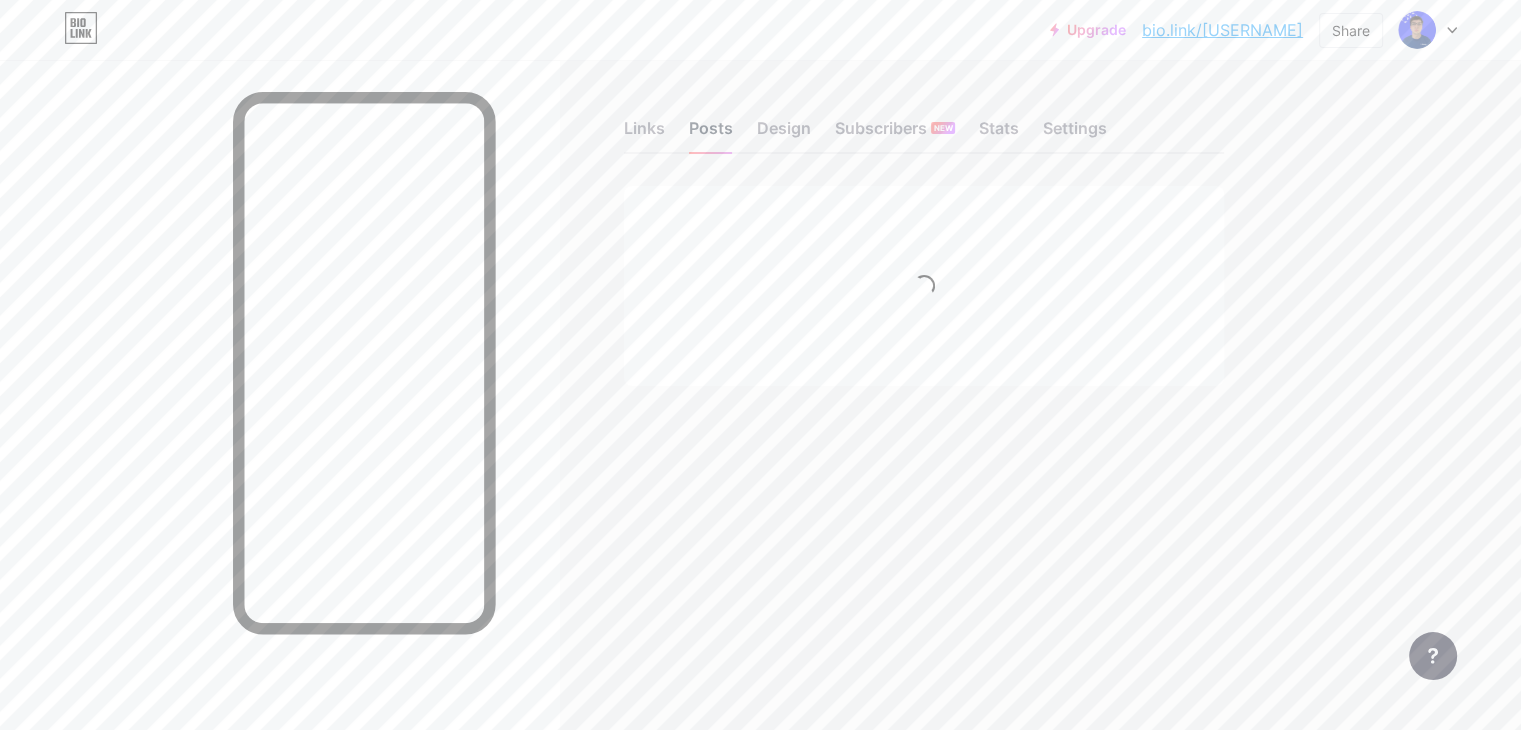 scroll, scrollTop: 0, scrollLeft: 0, axis: both 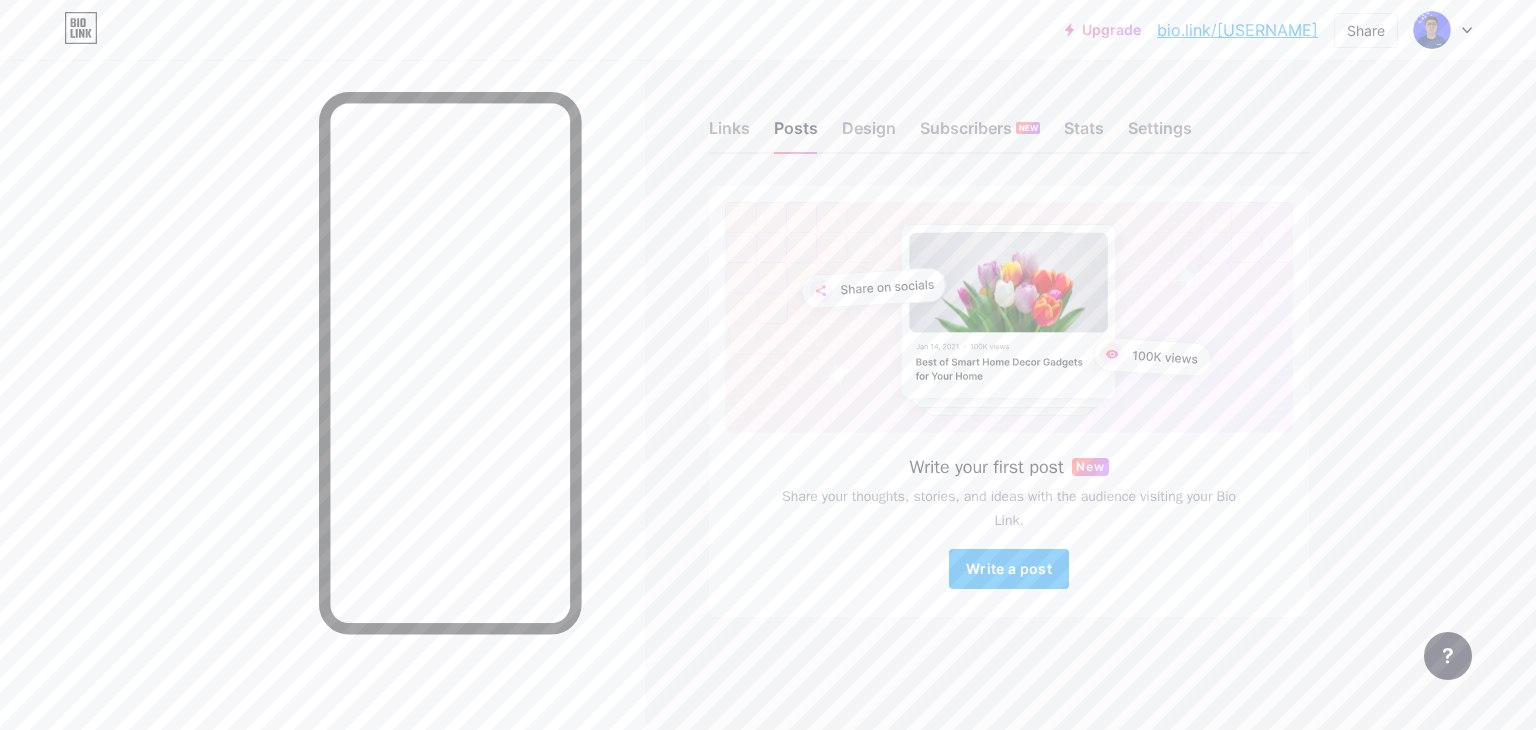 click on "Links
Posts
Design
Subscribers
NEW
Stats
Settings" at bounding box center (1009, 119) 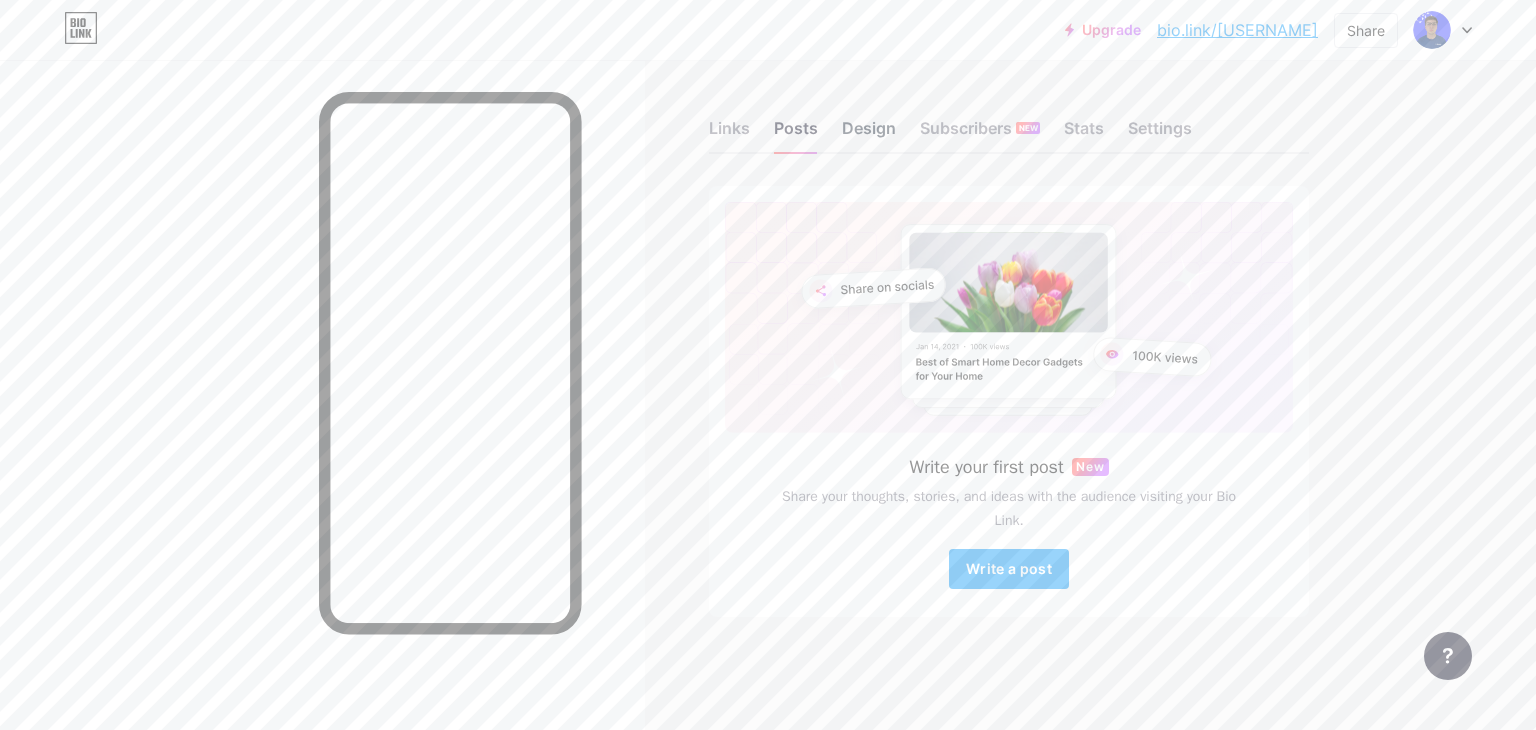 click on "Design" at bounding box center (869, 134) 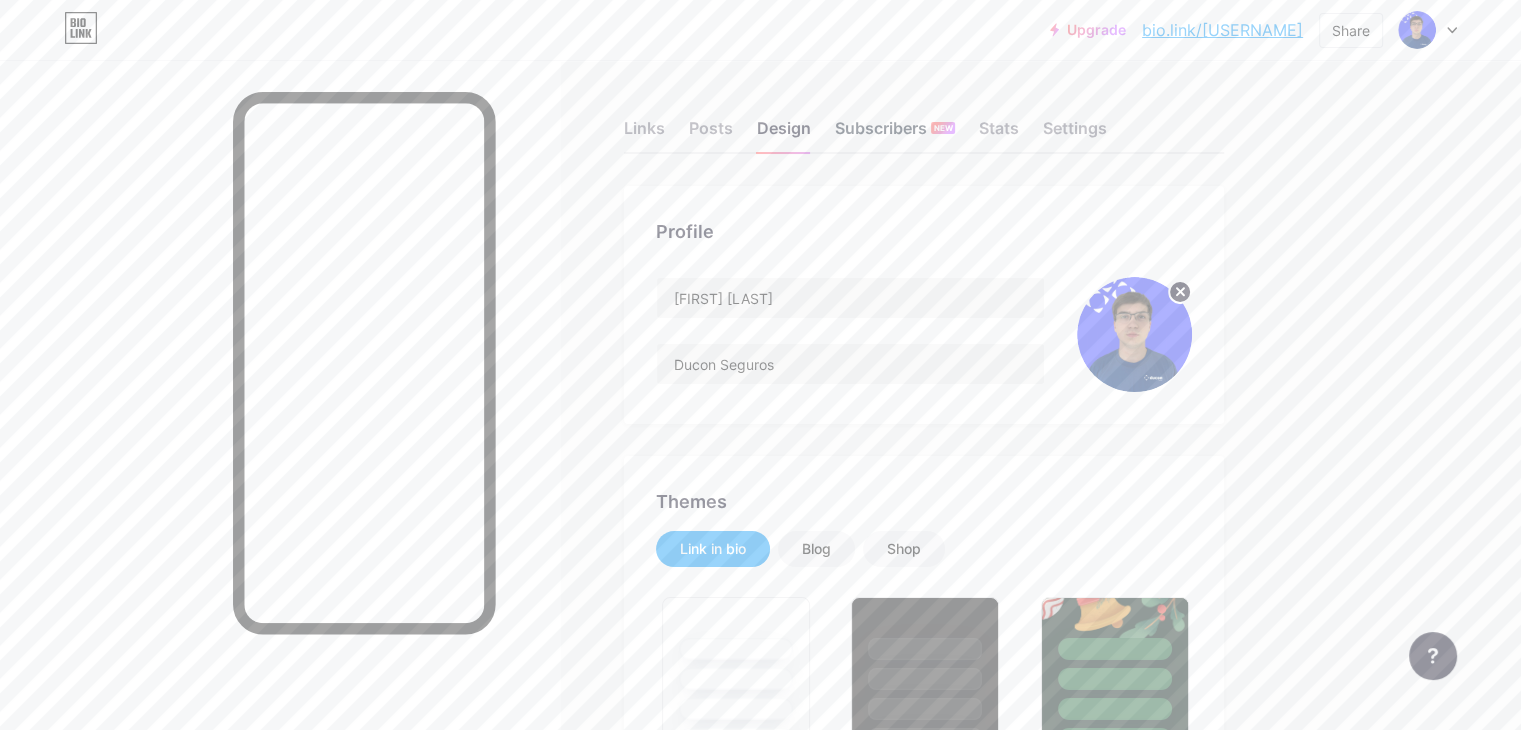 click on "Subscribers
NEW" at bounding box center (895, 134) 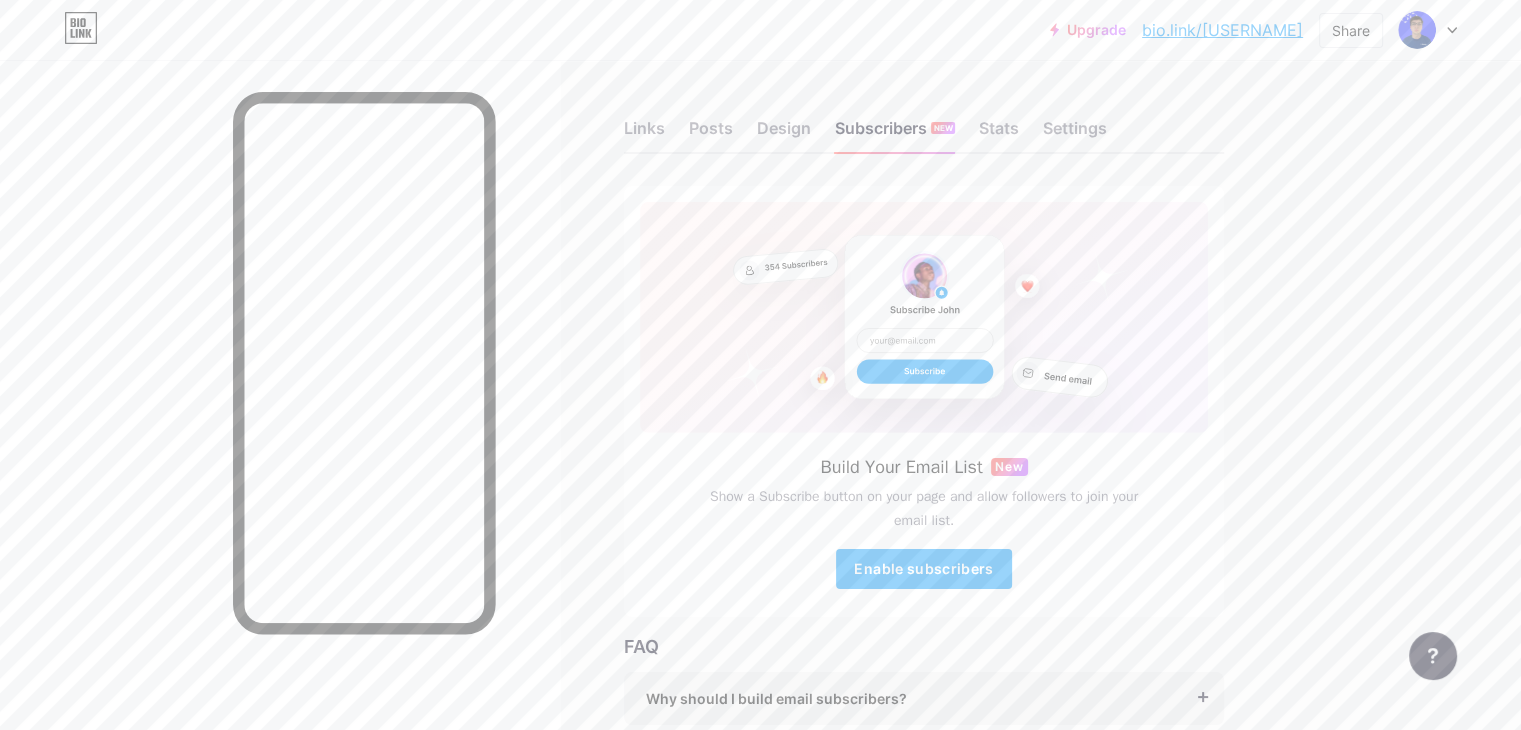 click on "Links
Posts
Design
Subscribers
NEW
Stats
Settings" at bounding box center (924, 119) 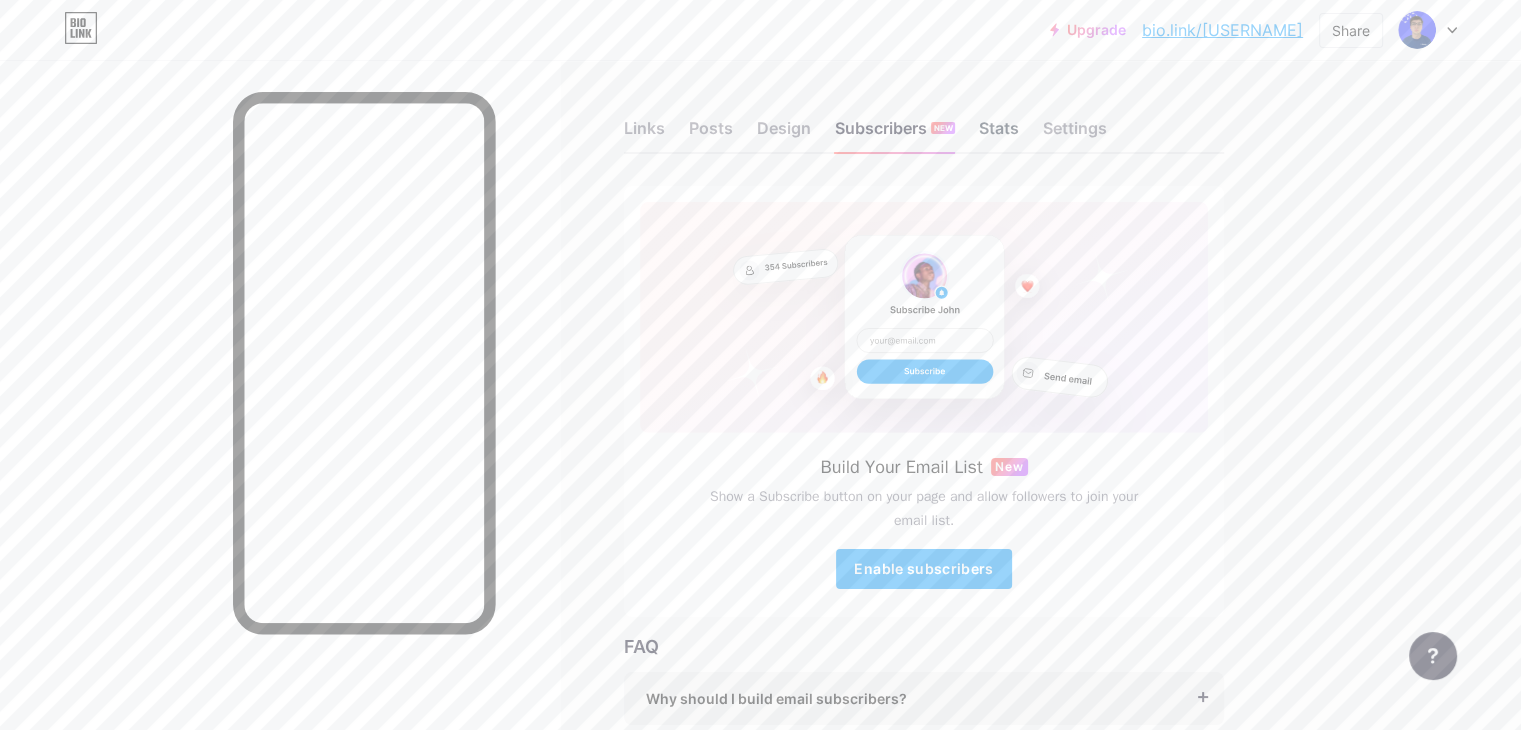 click on "Stats" at bounding box center (999, 134) 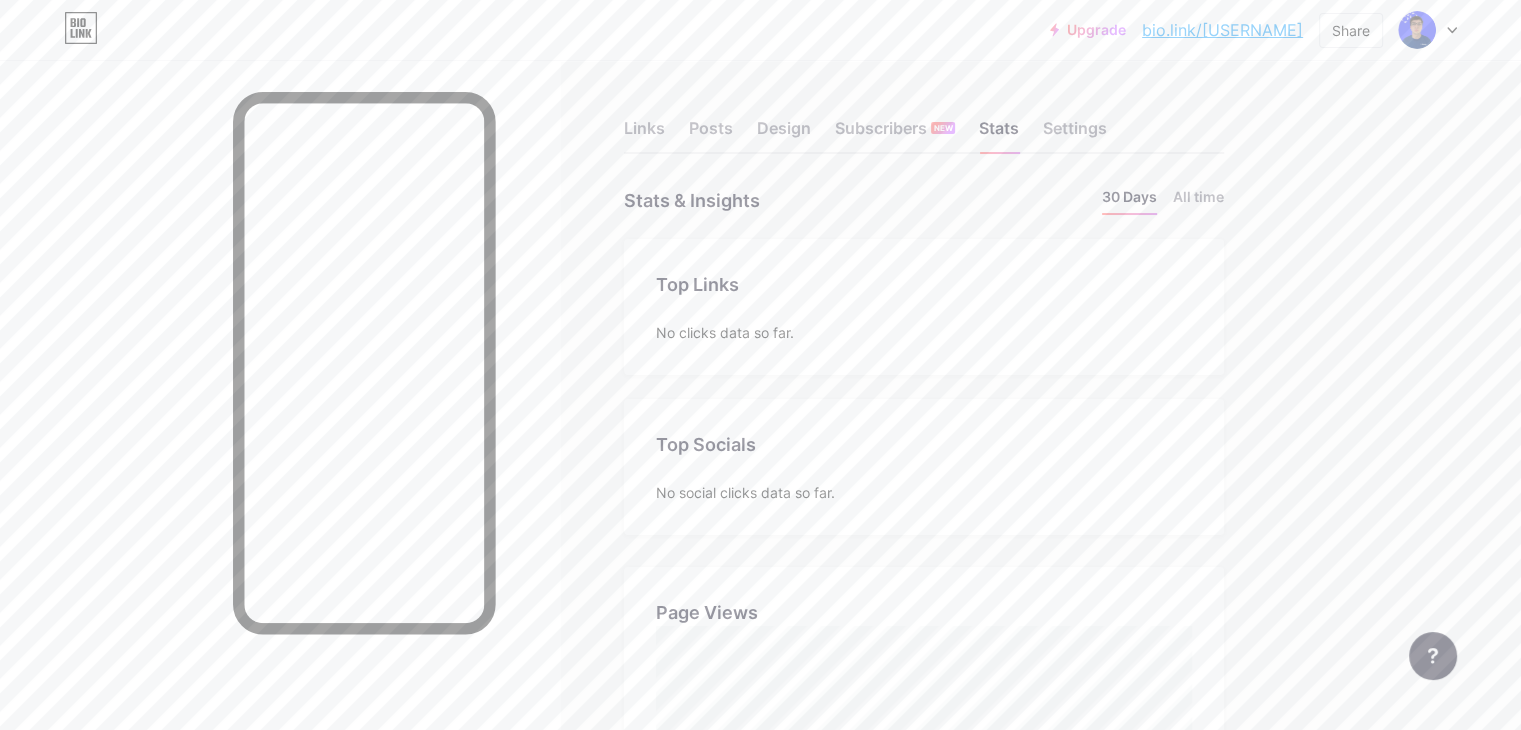 scroll, scrollTop: 999270, scrollLeft: 998479, axis: both 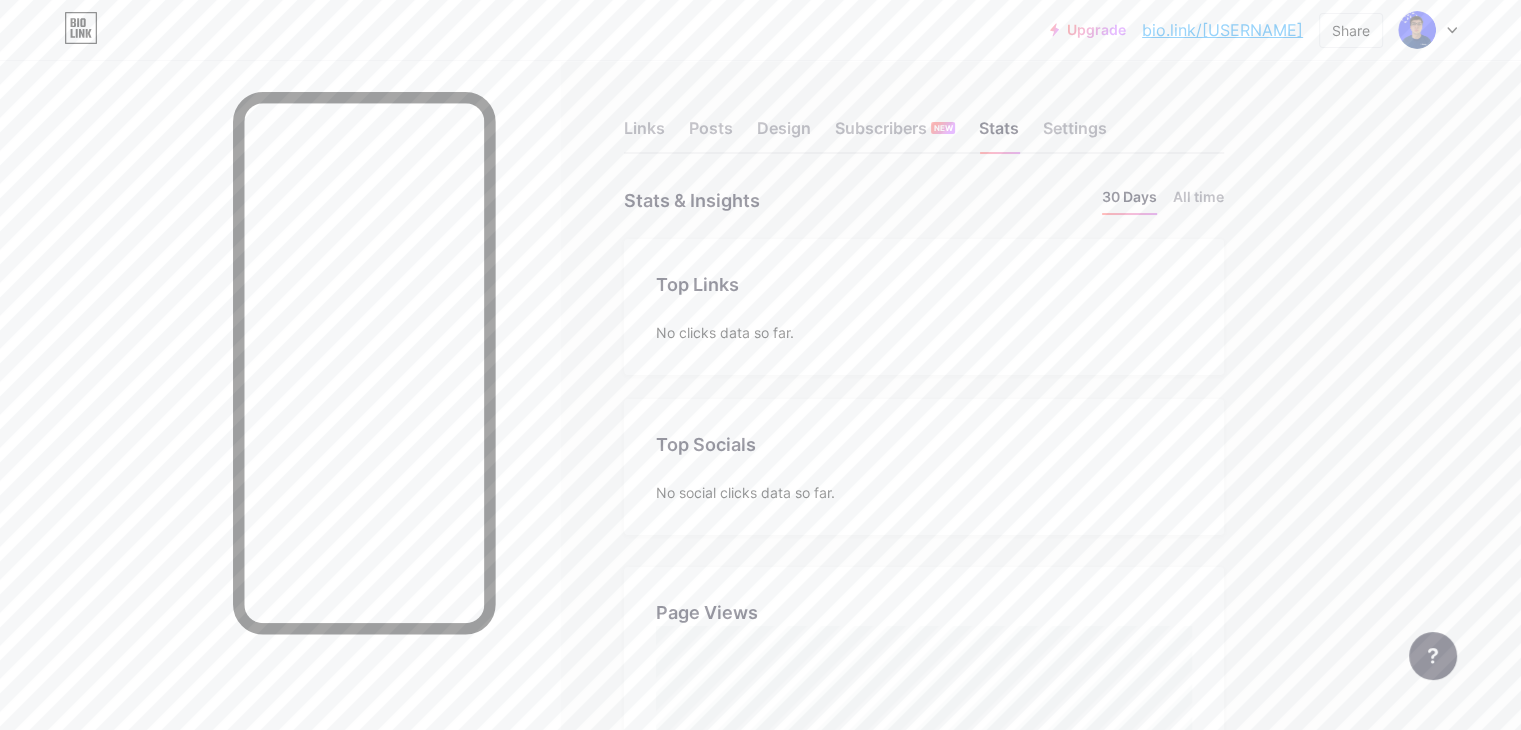 click on "Links
Posts
Design
Subscribers
NEW
Stats
Settings     Stats & Insights   Page Stats   30 Days
All
time
Top Links   Links   No clicks data so far.   Top Socials   Top Socials   No social clicks data so far.   Page Views   Page Views     Location   Location   No location data so far.   Traffic Sources   Traffic Sources   No sources data so far.         Feature requests             Help center         Contact support" at bounding box center (654, 703) 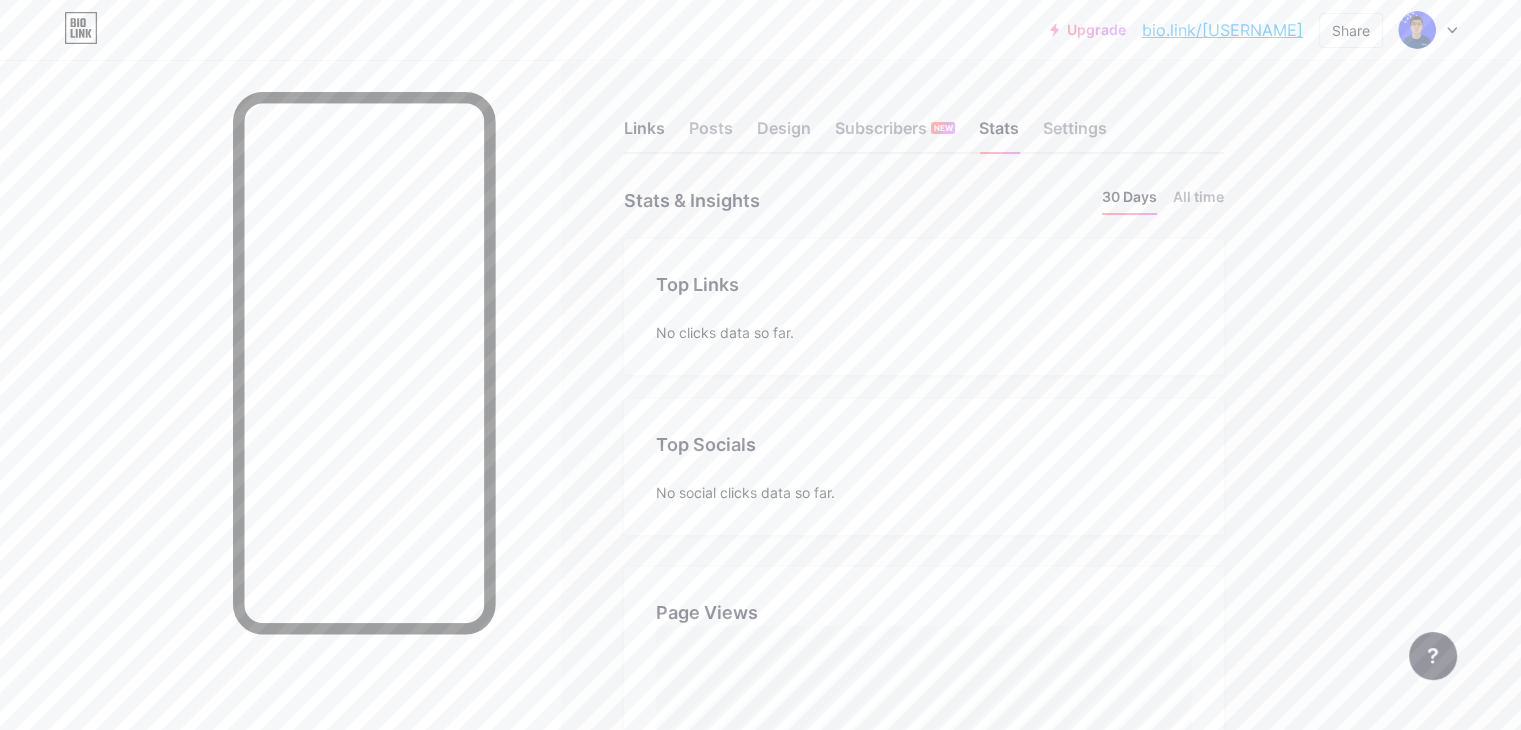 click on "Links" at bounding box center [644, 134] 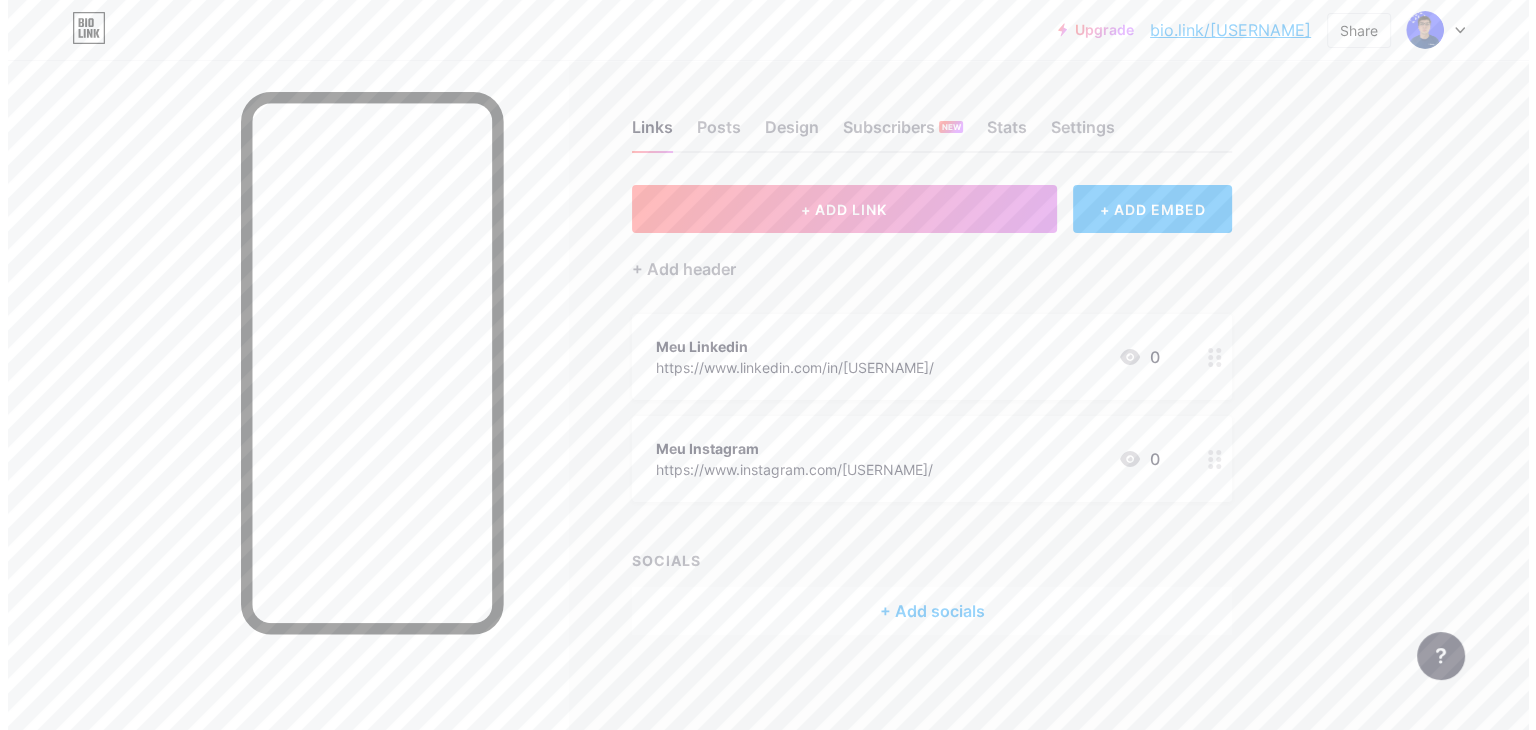 scroll, scrollTop: 0, scrollLeft: 0, axis: both 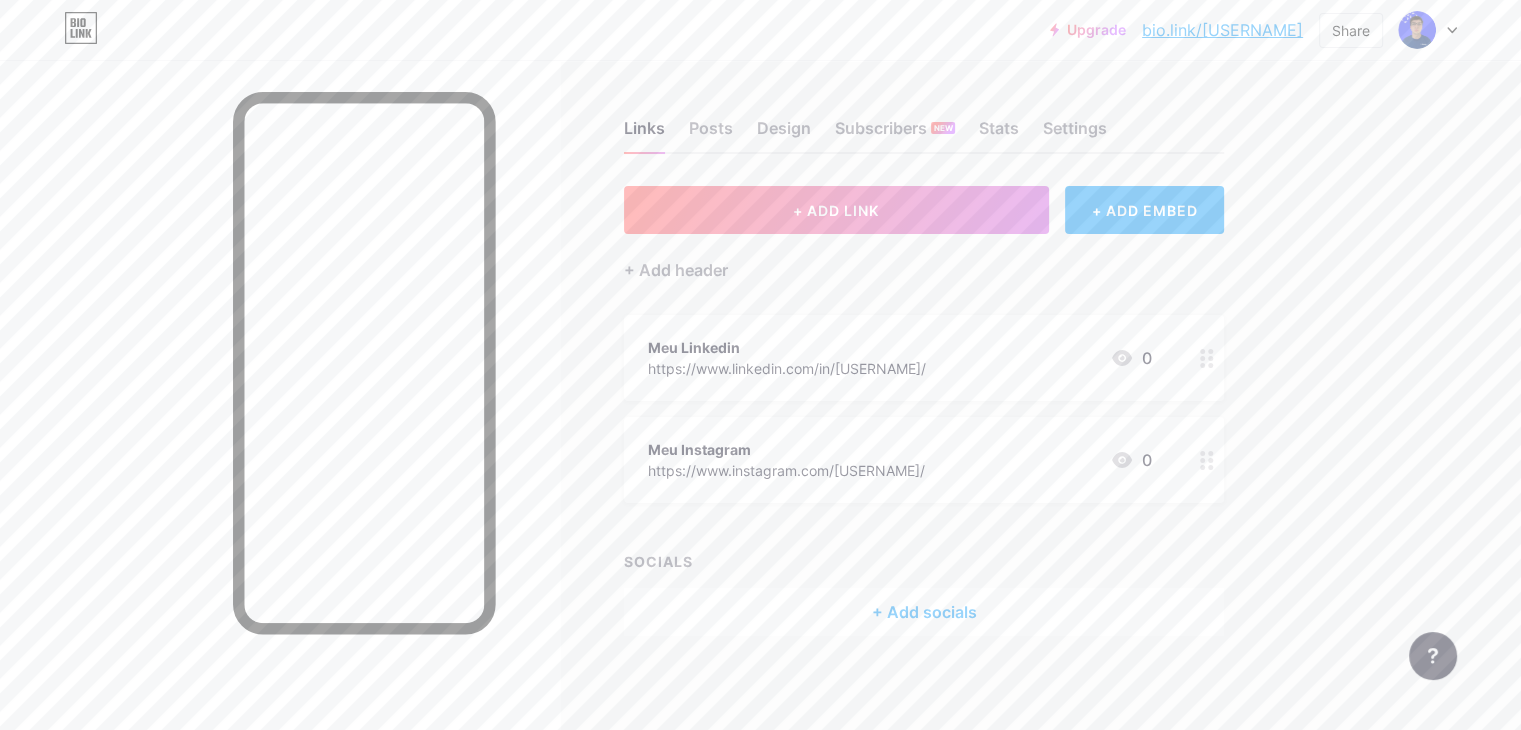 click on "Links
Posts
Design
Subscribers
NEW
Stats
Settings" at bounding box center [924, 119] 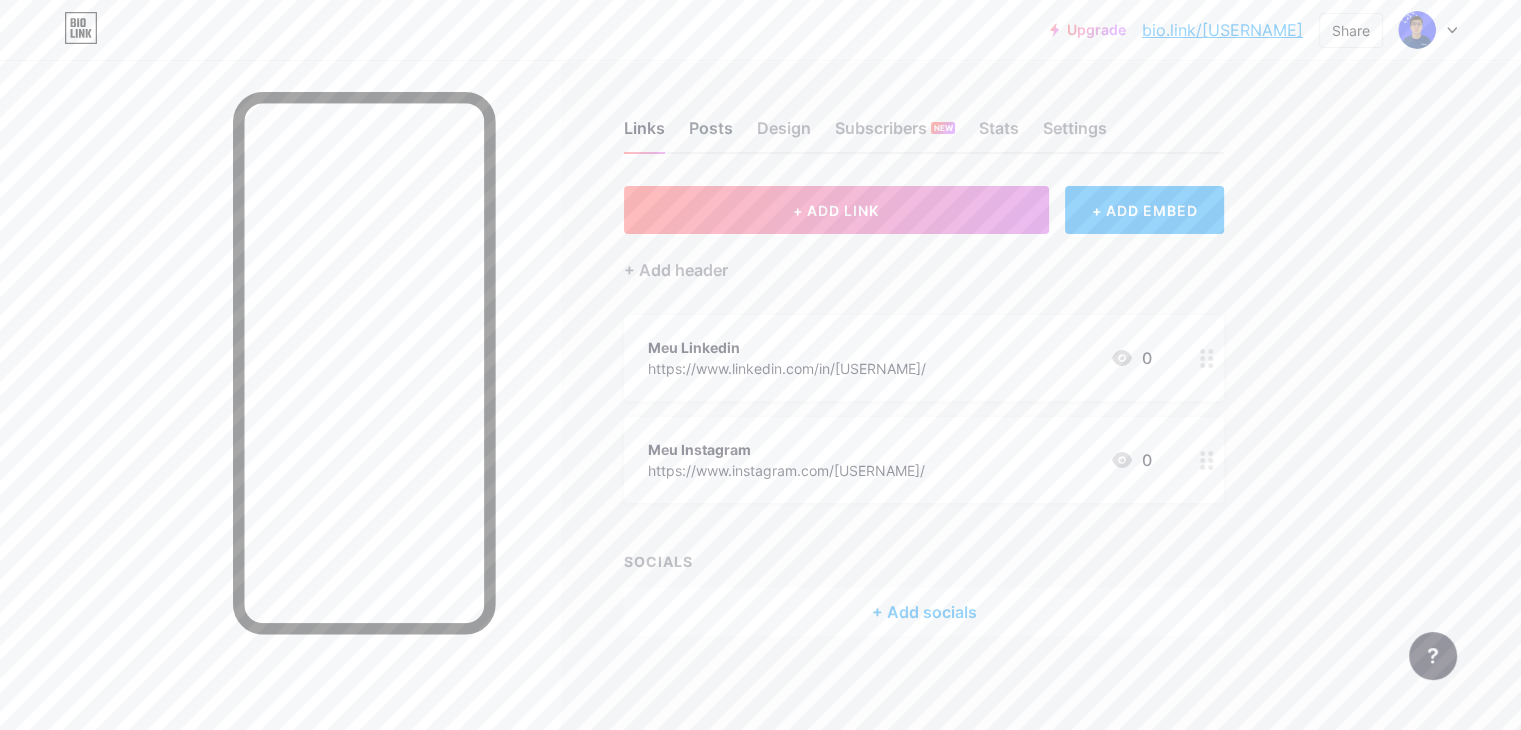 click on "Posts" at bounding box center (711, 134) 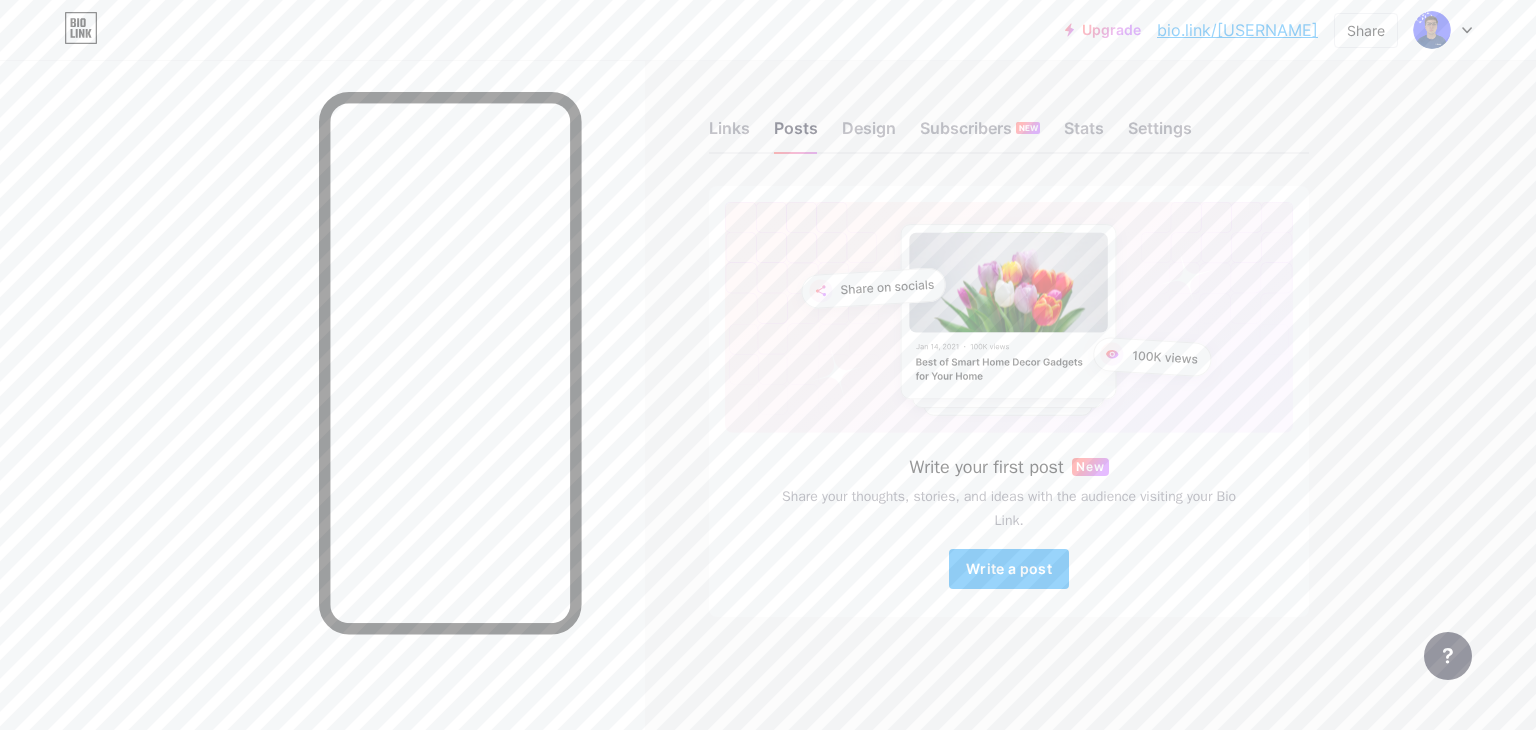 drag, startPoint x: 1017, startPoint y: 653, endPoint x: 956, endPoint y: 621, distance: 68.88396 